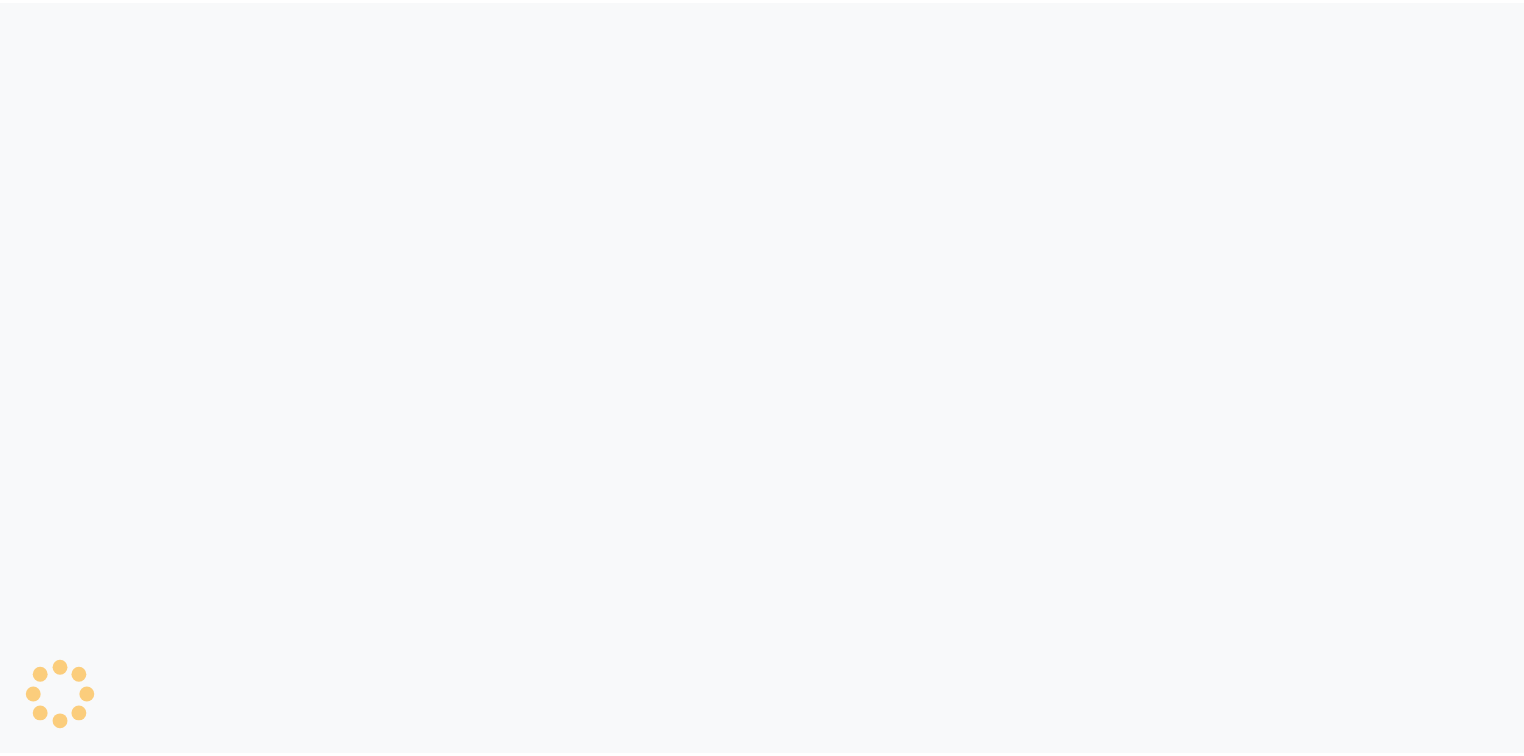 scroll, scrollTop: 0, scrollLeft: 0, axis: both 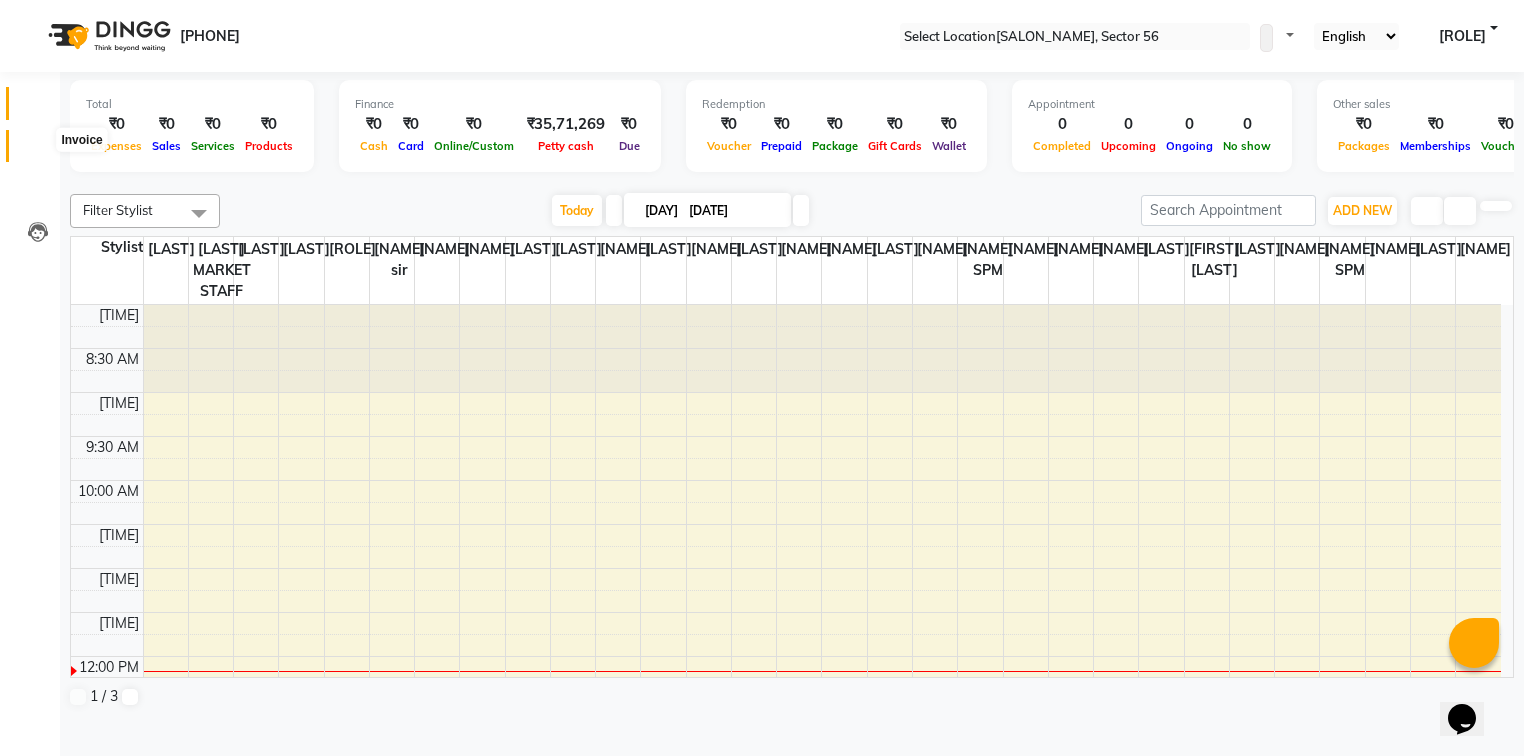 click at bounding box center [37, 151] 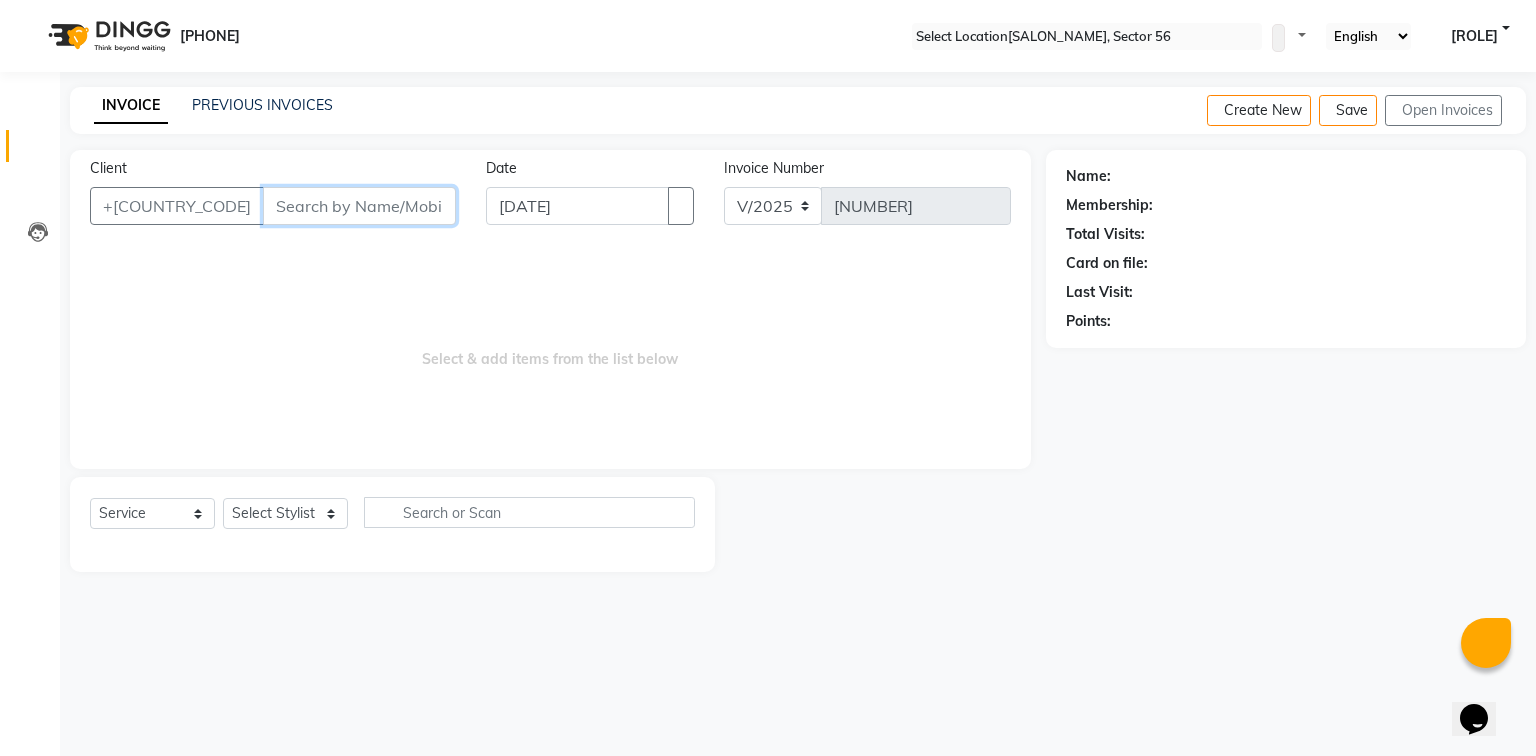 click on "Client" at bounding box center [359, 206] 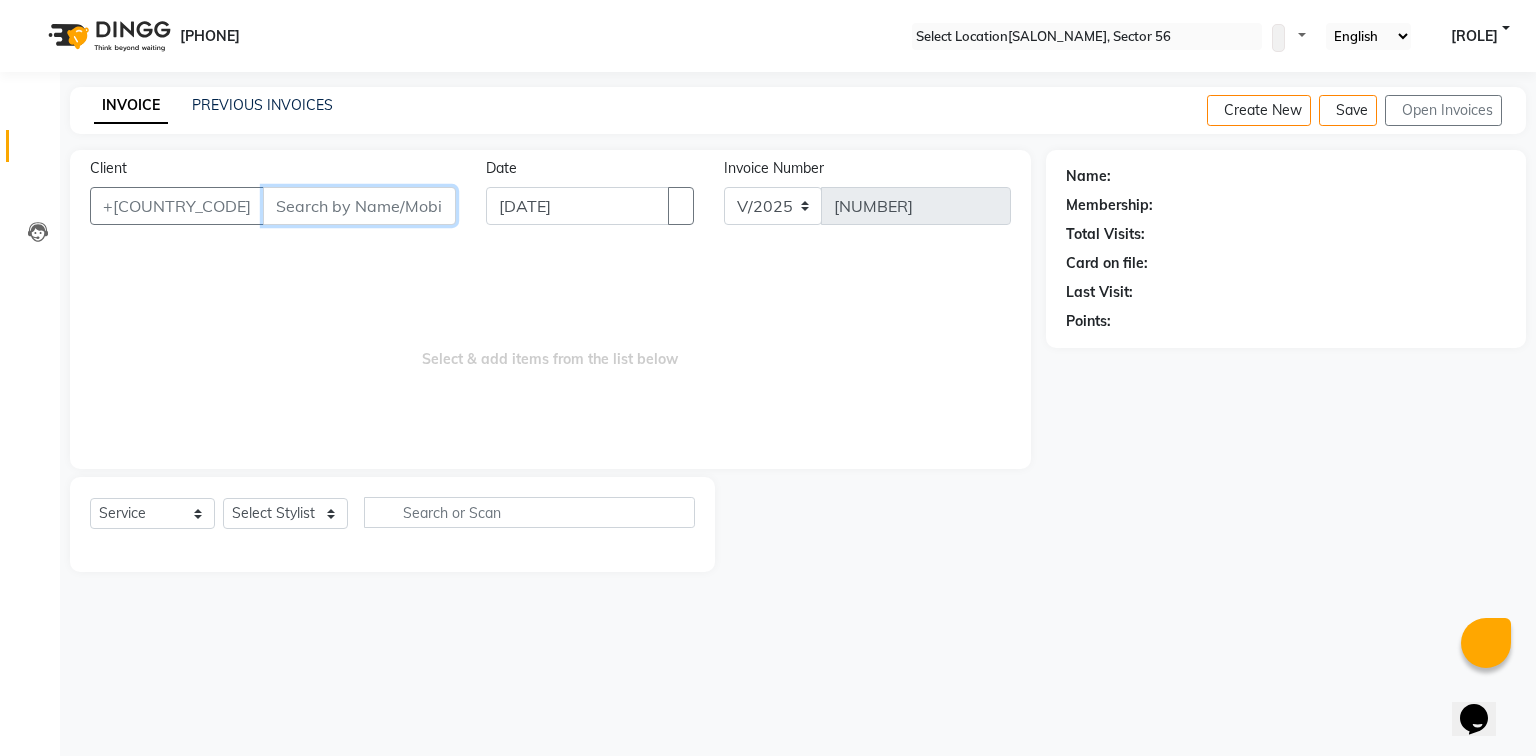 click on "Client" at bounding box center [359, 206] 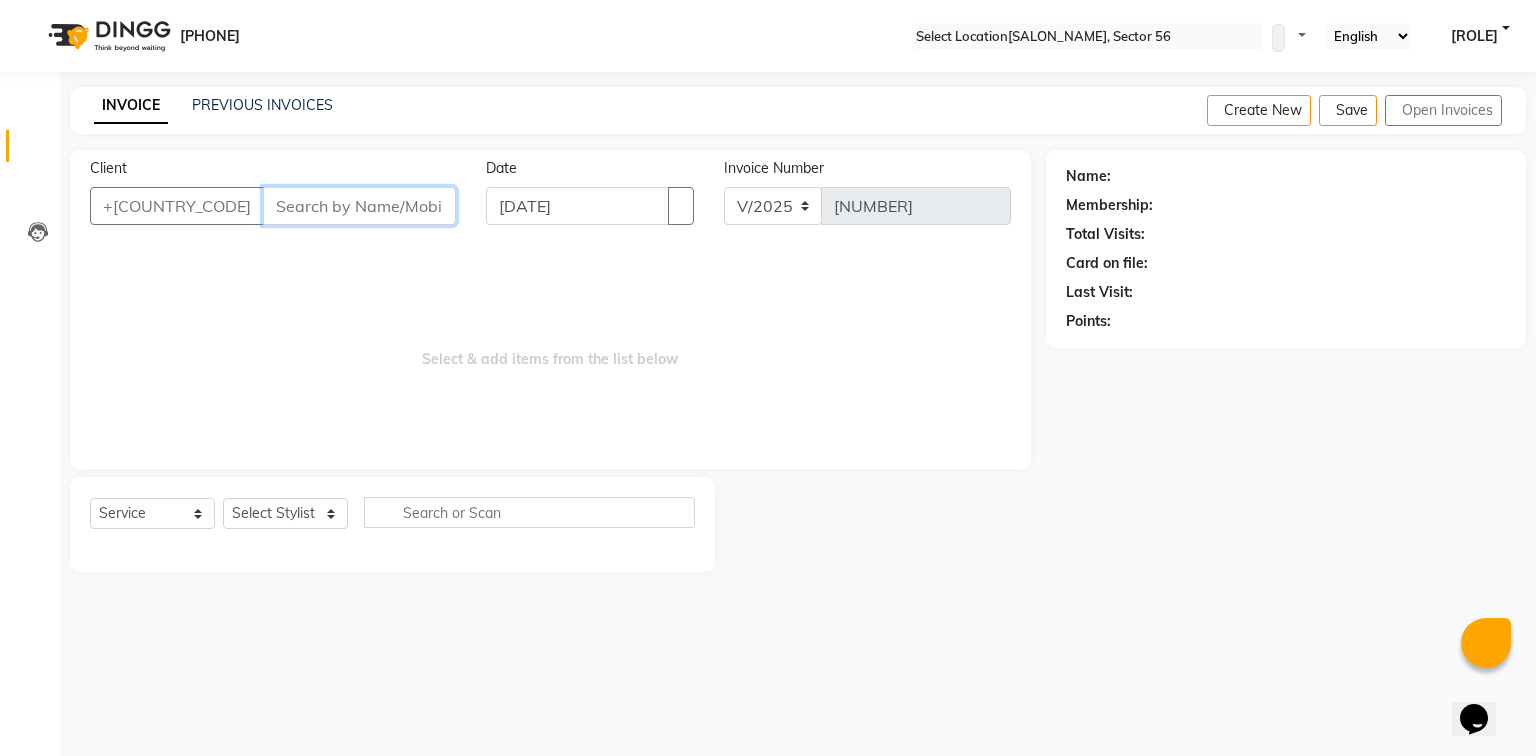 click on "Client" at bounding box center [359, 206] 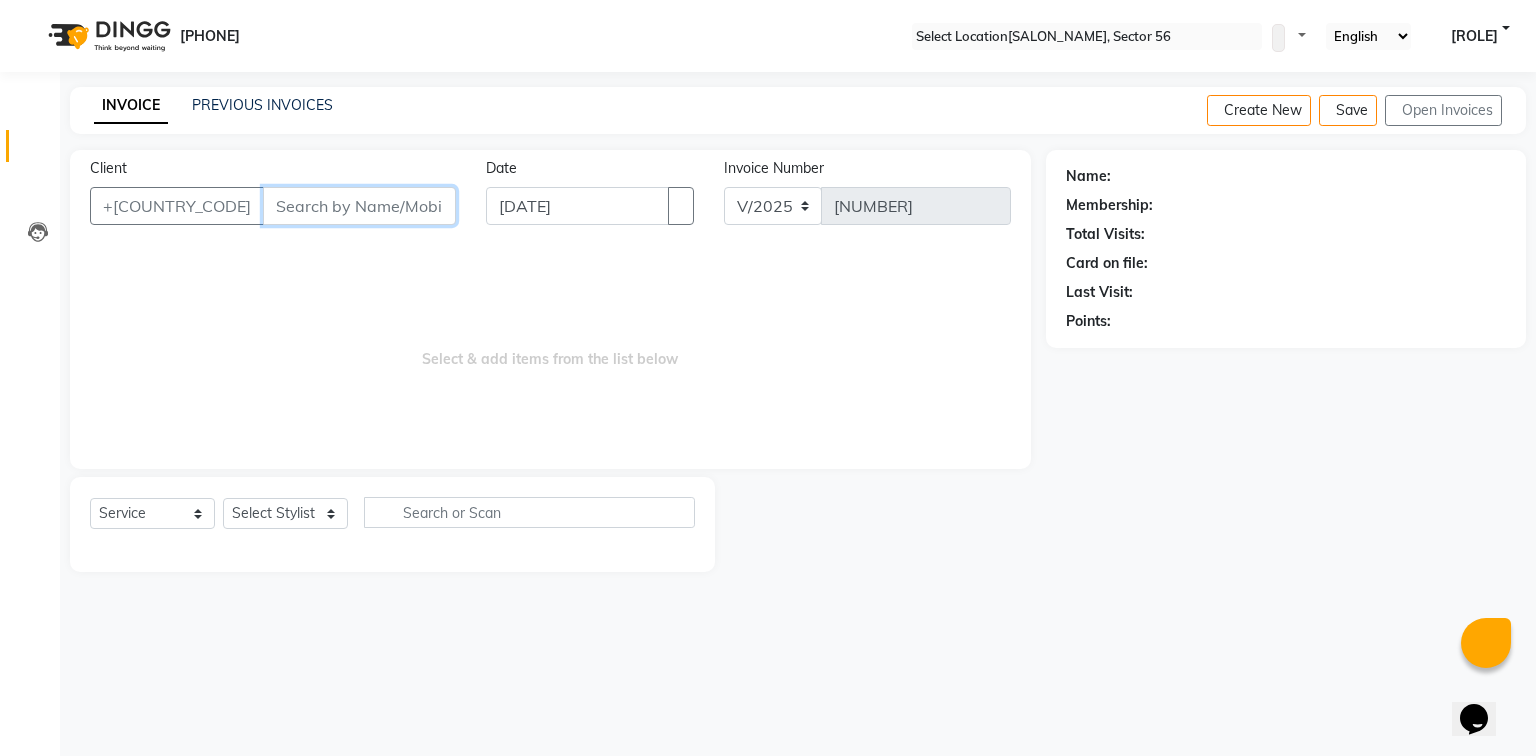 click on "Client" at bounding box center [359, 206] 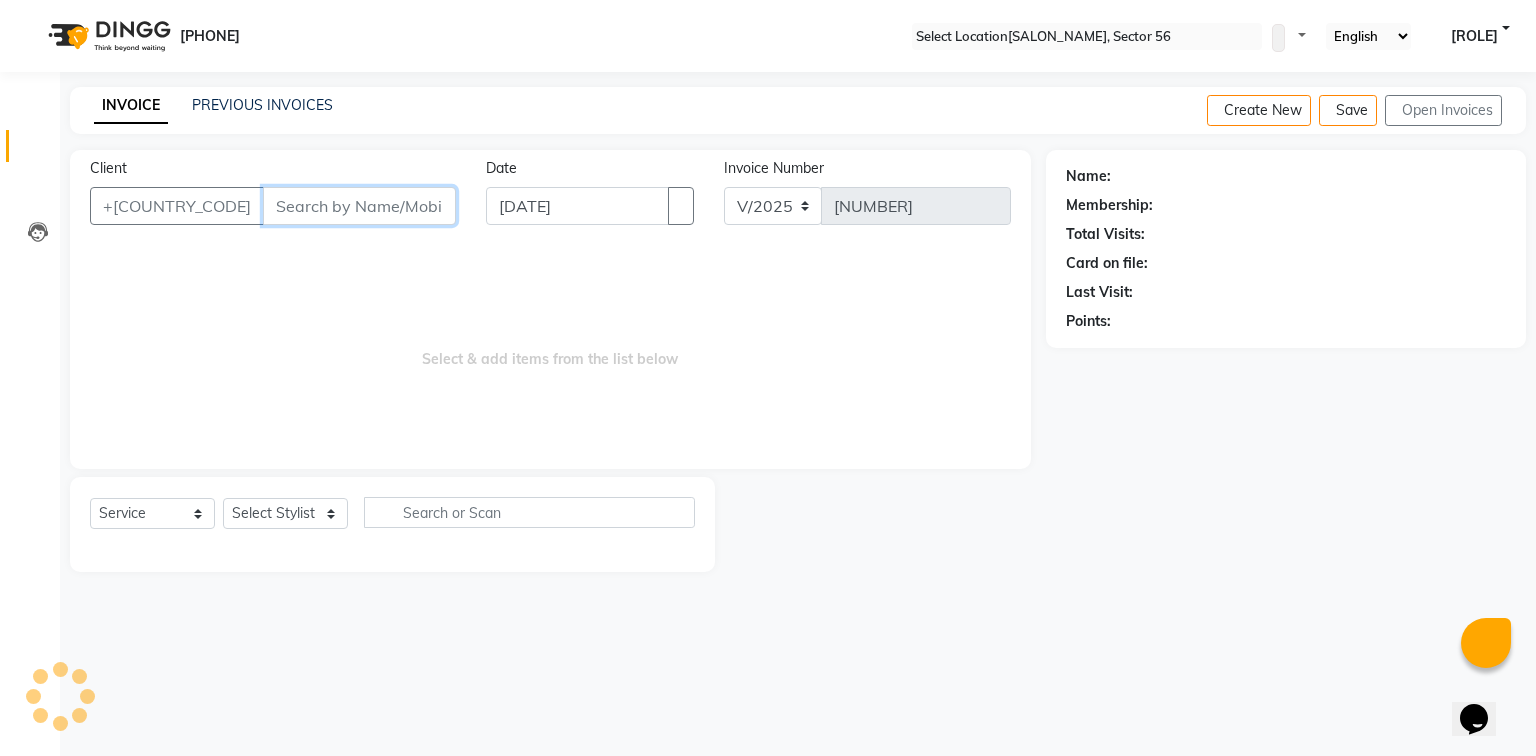 click on "Client" at bounding box center [359, 206] 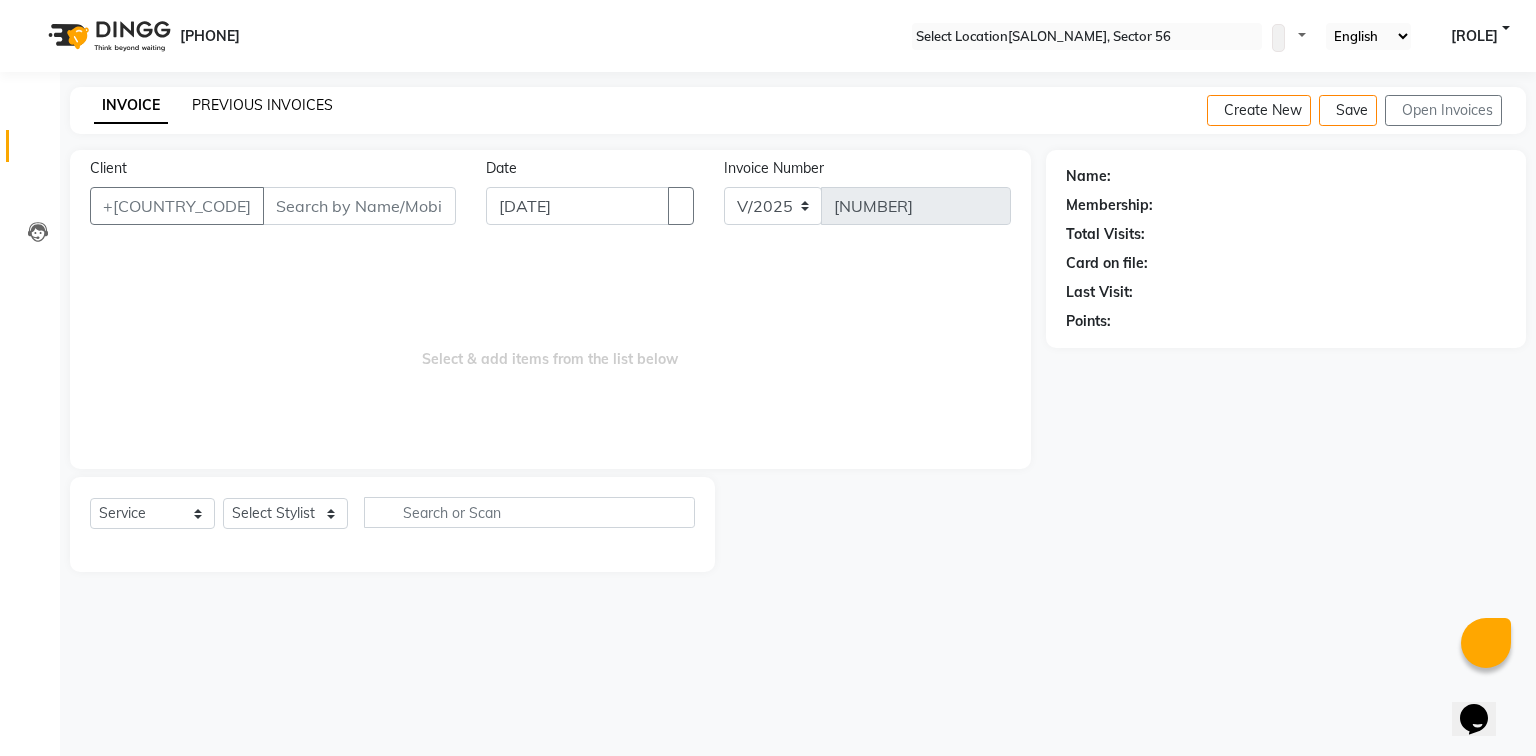 click on "PREVIOUS INVOICES" at bounding box center (262, 105) 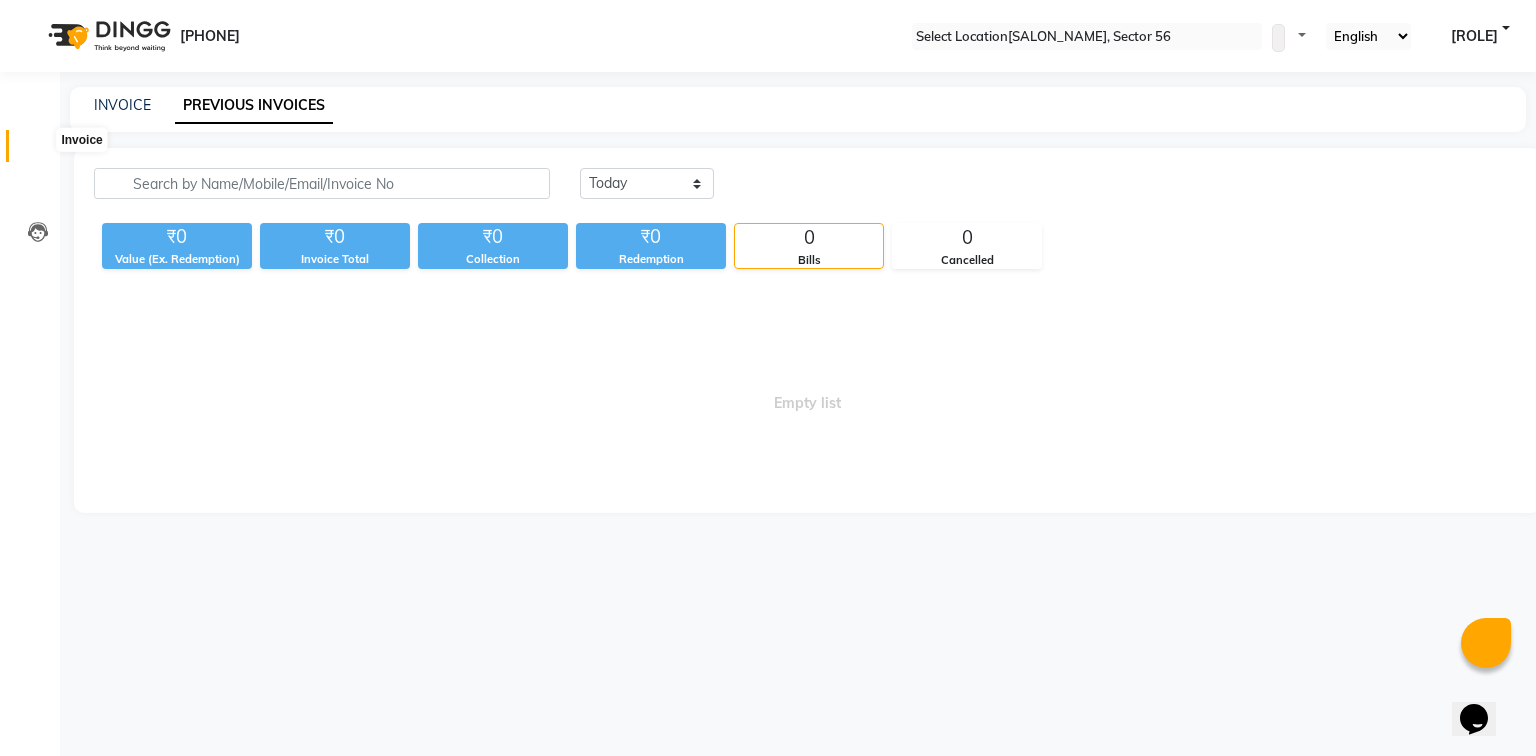 click at bounding box center (38, 151) 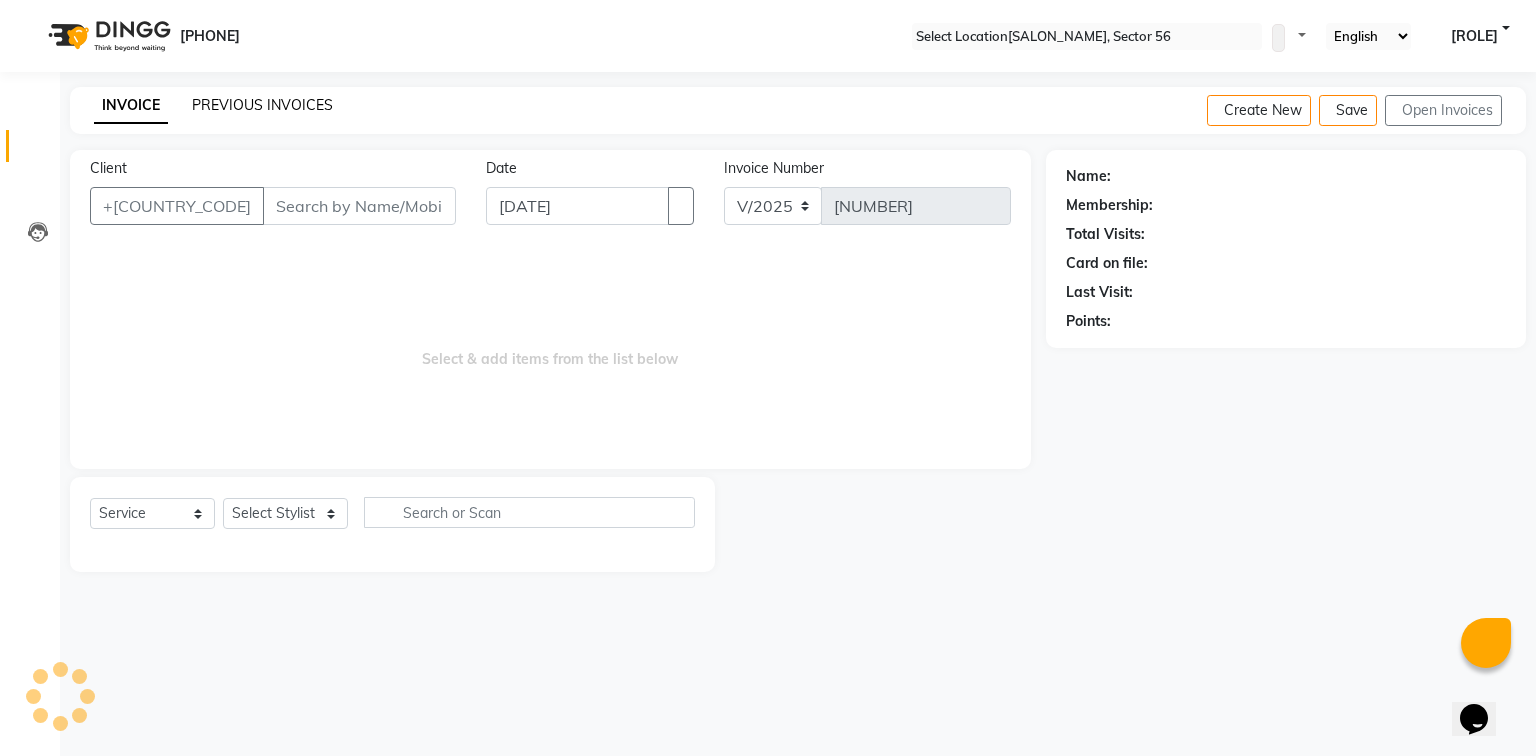 click on "PREVIOUS INVOICES" at bounding box center [262, 105] 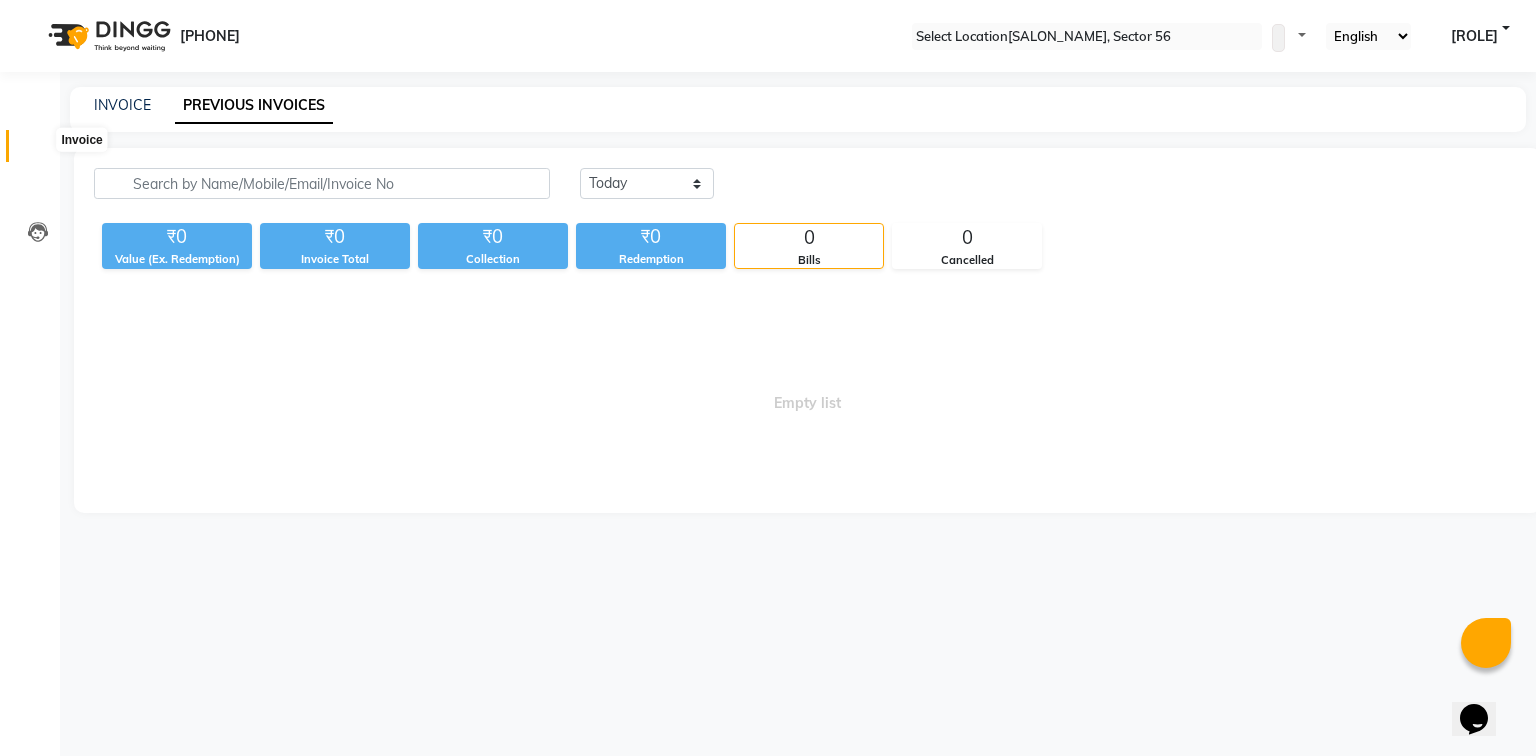 click at bounding box center [38, 151] 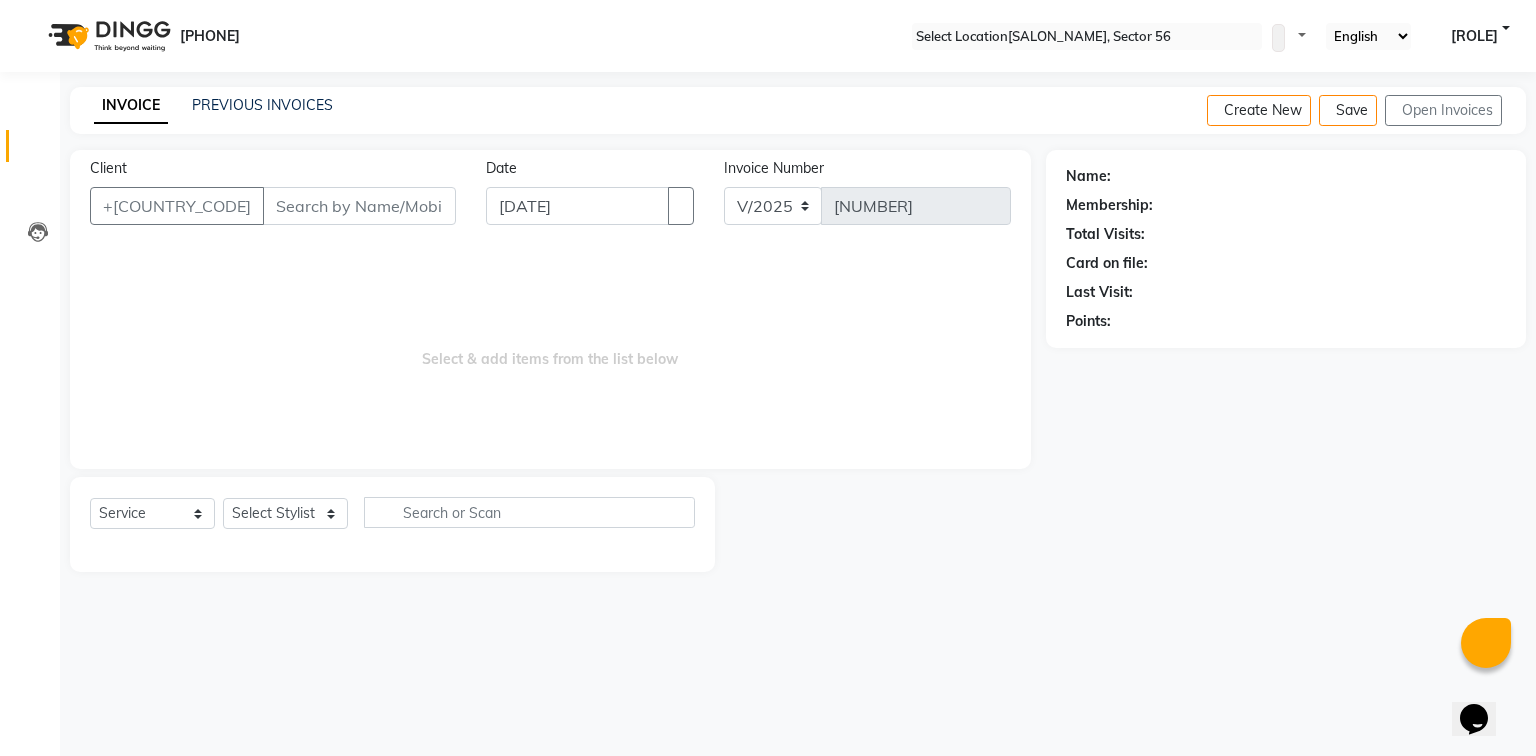 click on "Client" at bounding box center (359, 206) 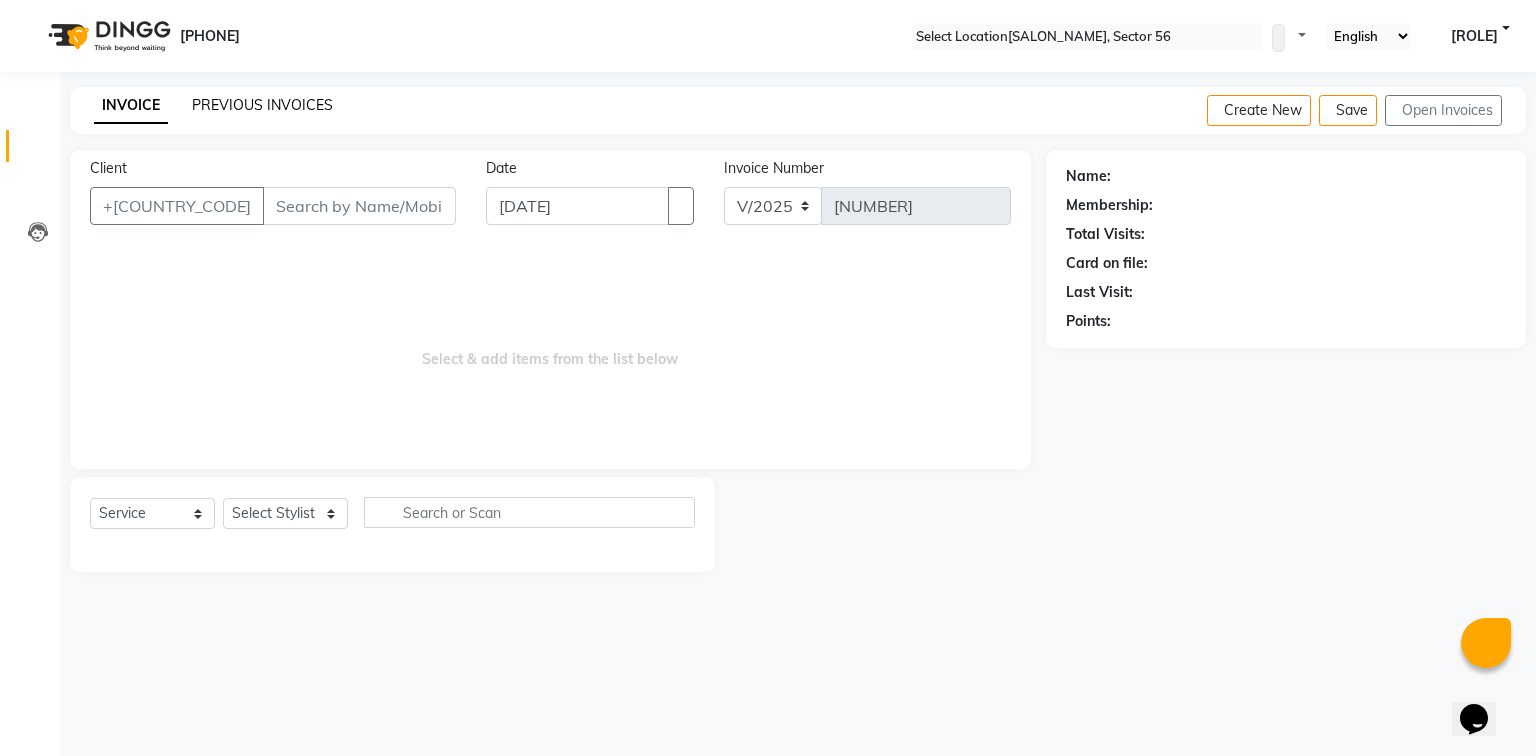 click on "PREVIOUS INVOICES" at bounding box center (262, 105) 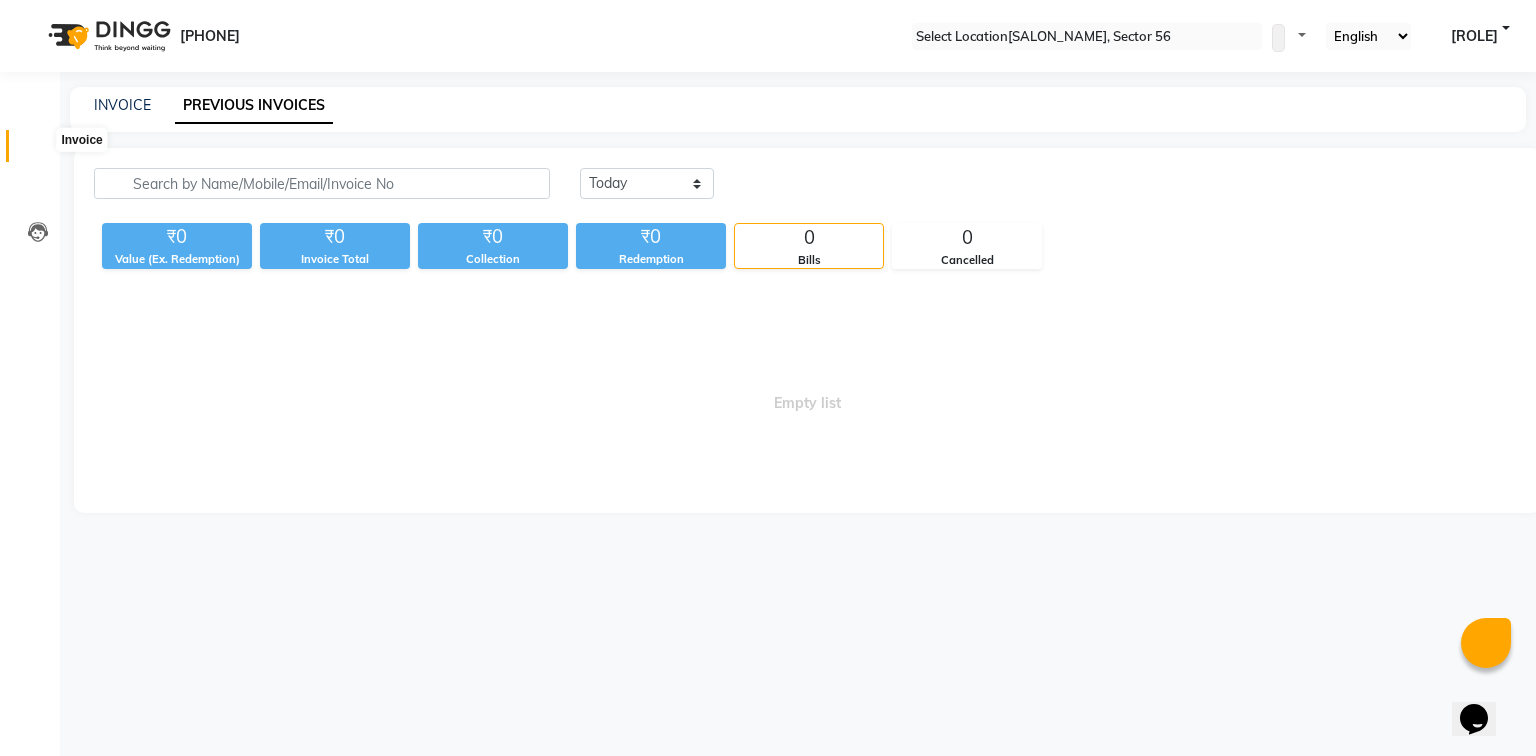 click at bounding box center (38, 151) 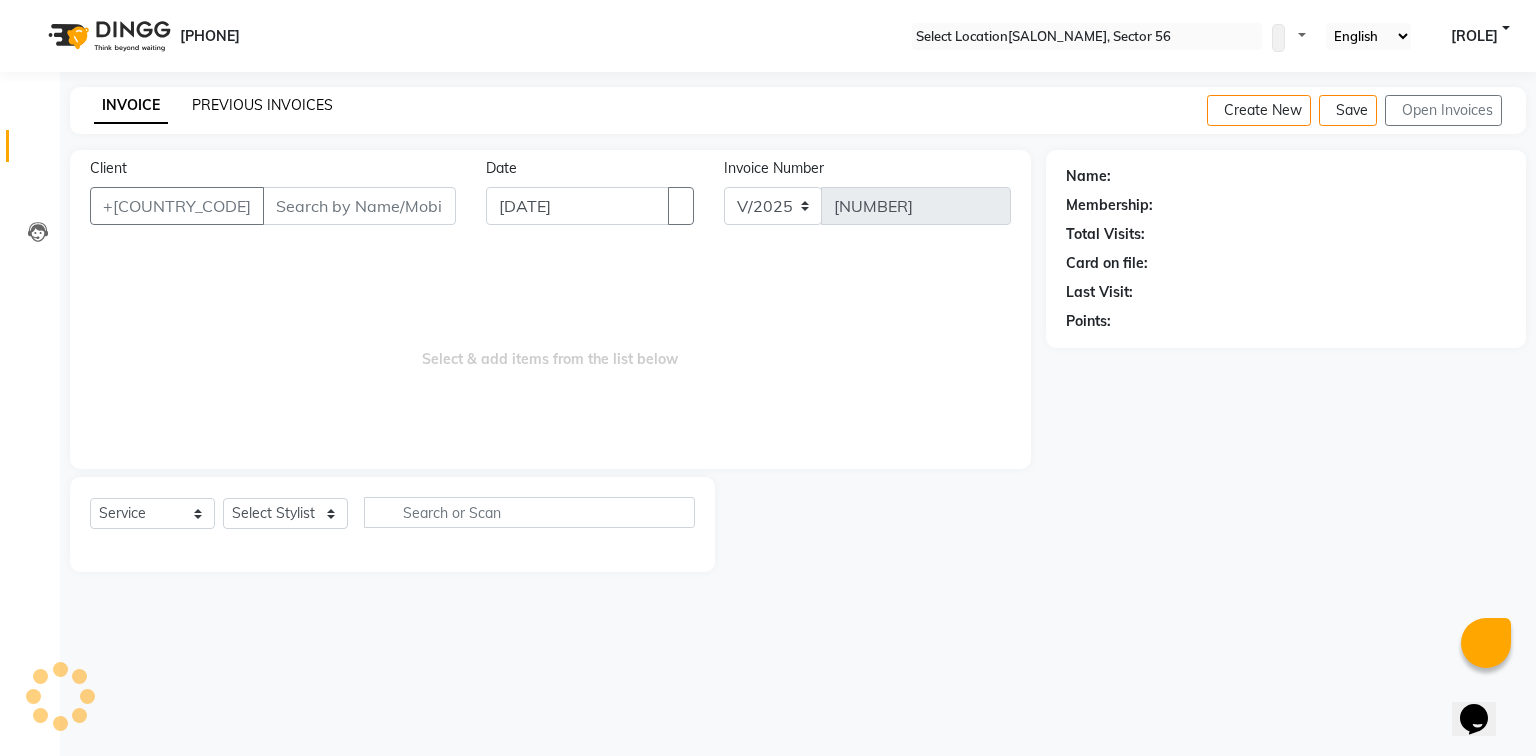 click on "PREVIOUS INVOICES" at bounding box center (262, 105) 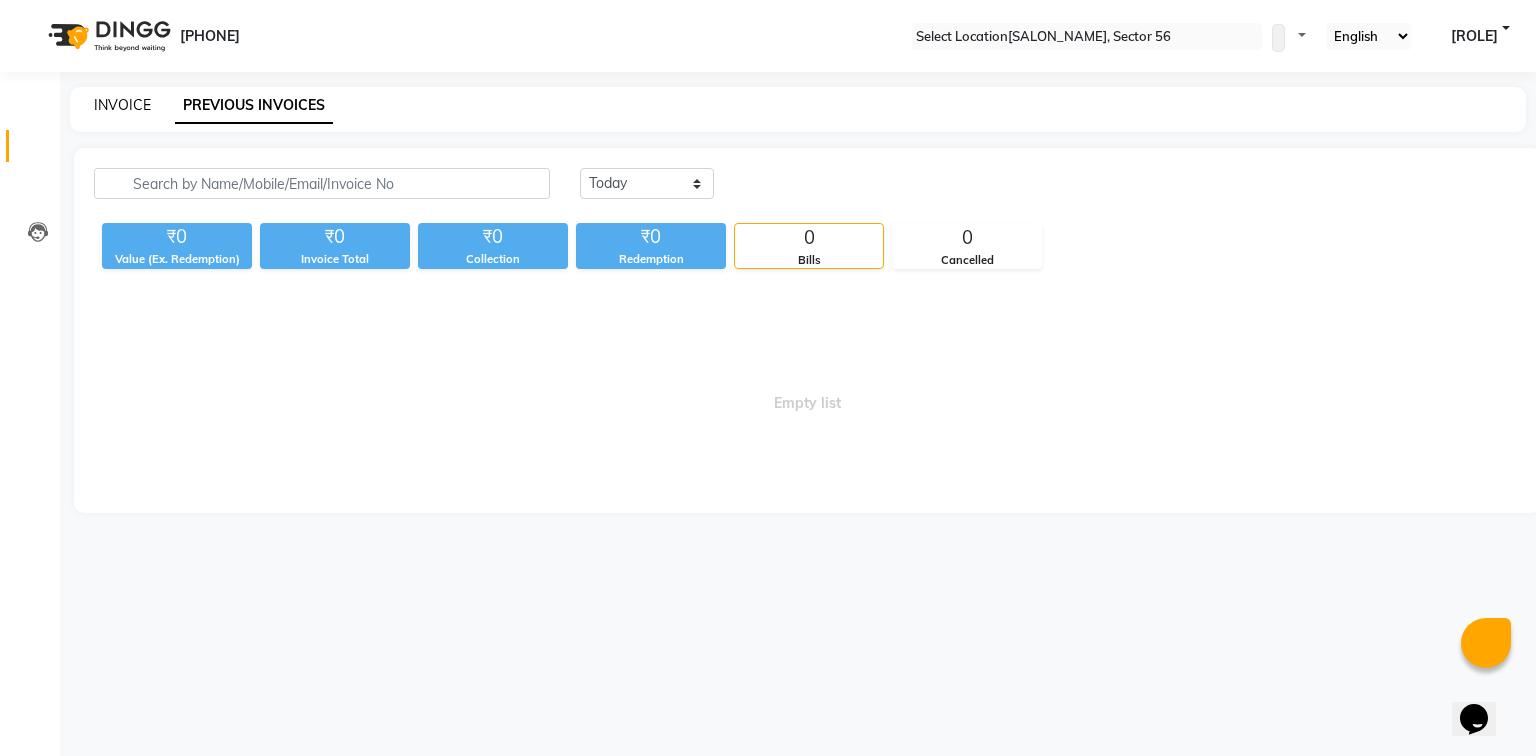 click on "INVOICE" at bounding box center (122, 105) 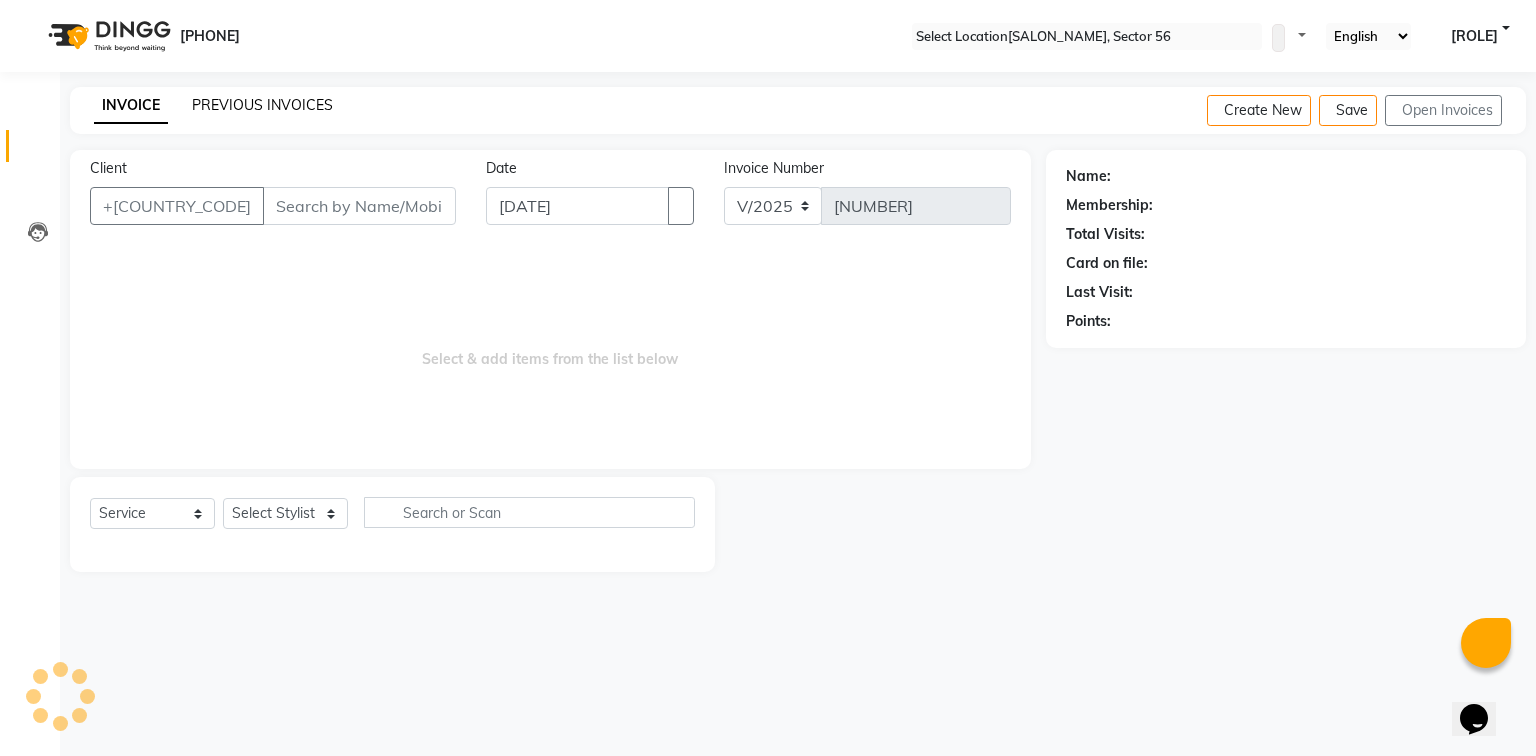 click on "PREVIOUS INVOICES" at bounding box center (262, 105) 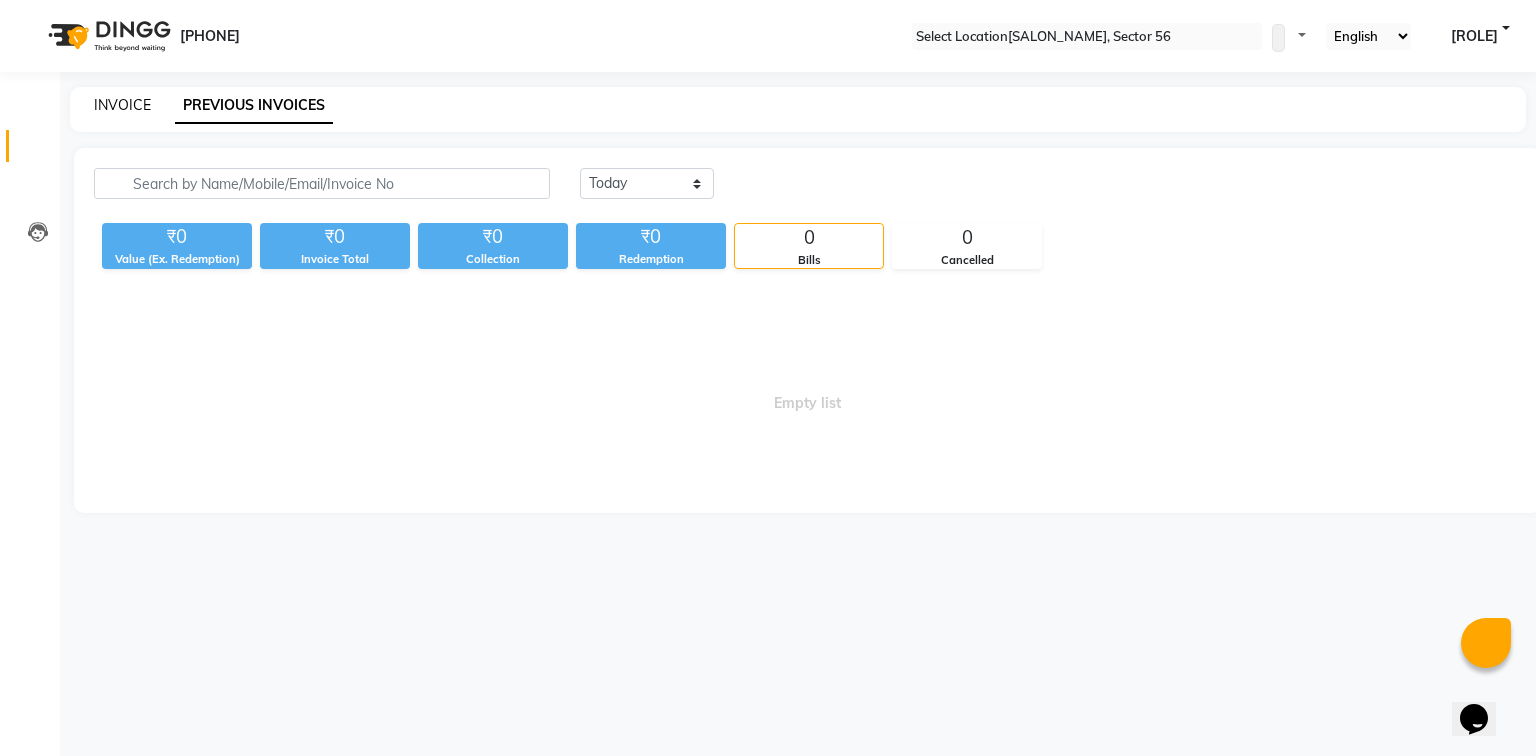 click on "INVOICE" at bounding box center (122, 105) 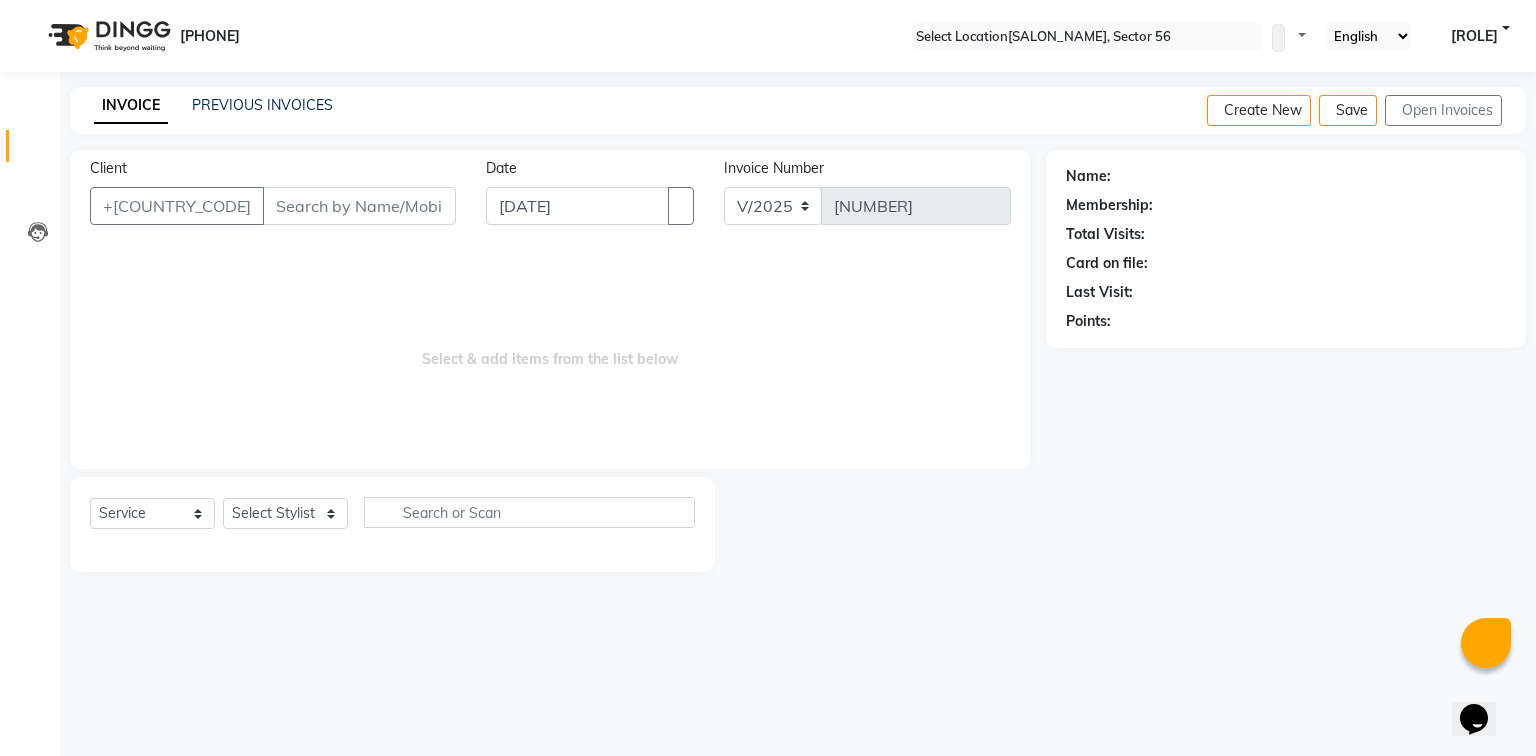 click on "Client" at bounding box center (359, 206) 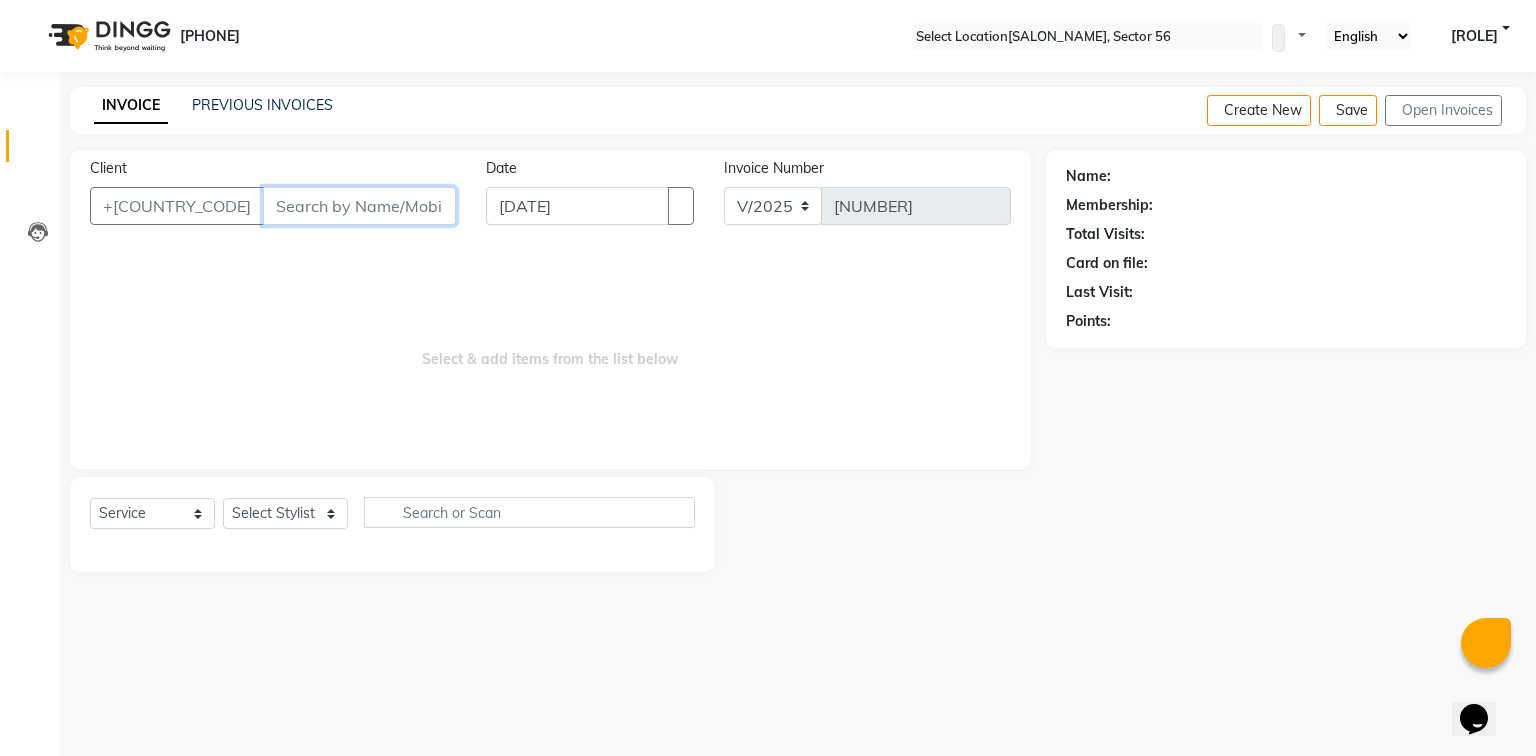 click on "Client" at bounding box center (359, 206) 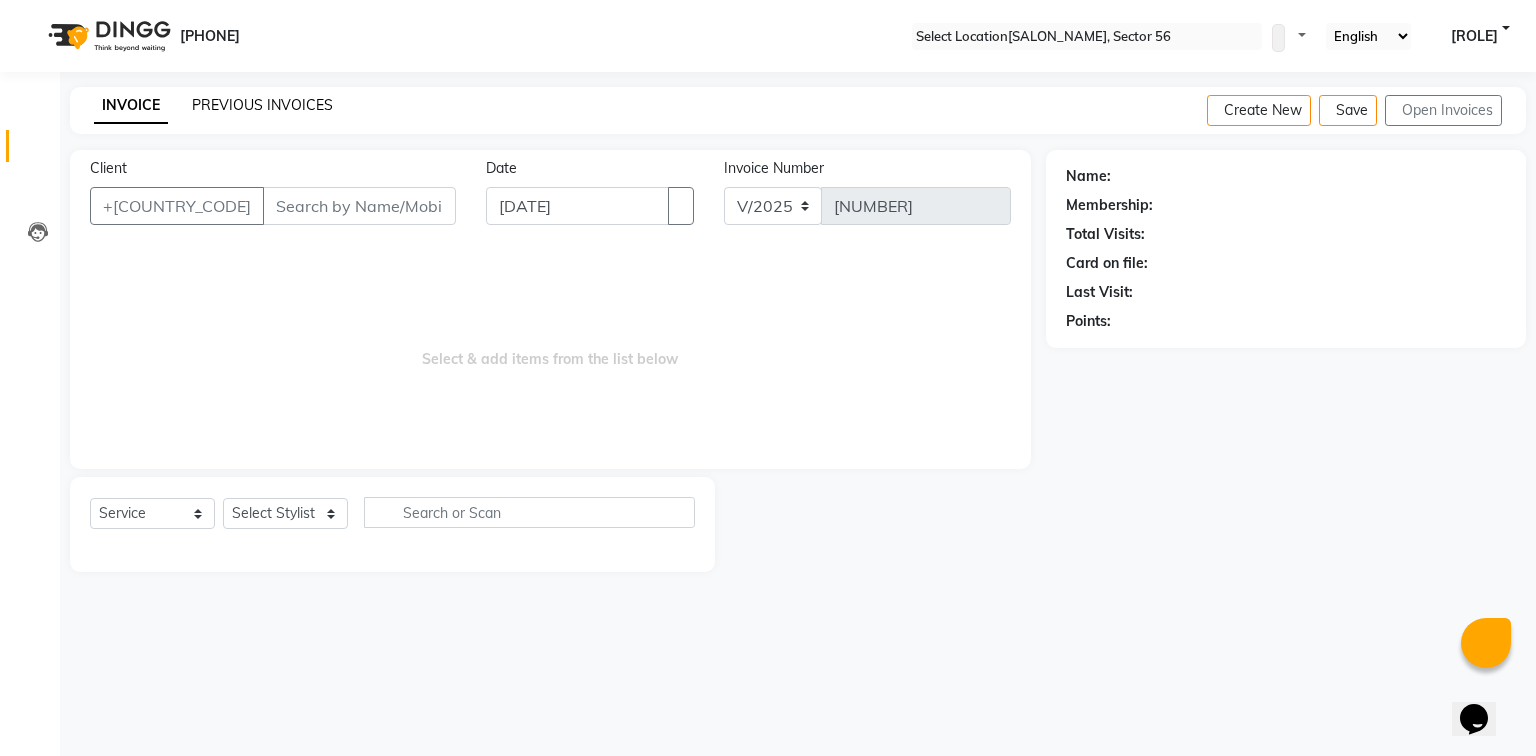 click on "PREVIOUS INVOICES" at bounding box center [262, 105] 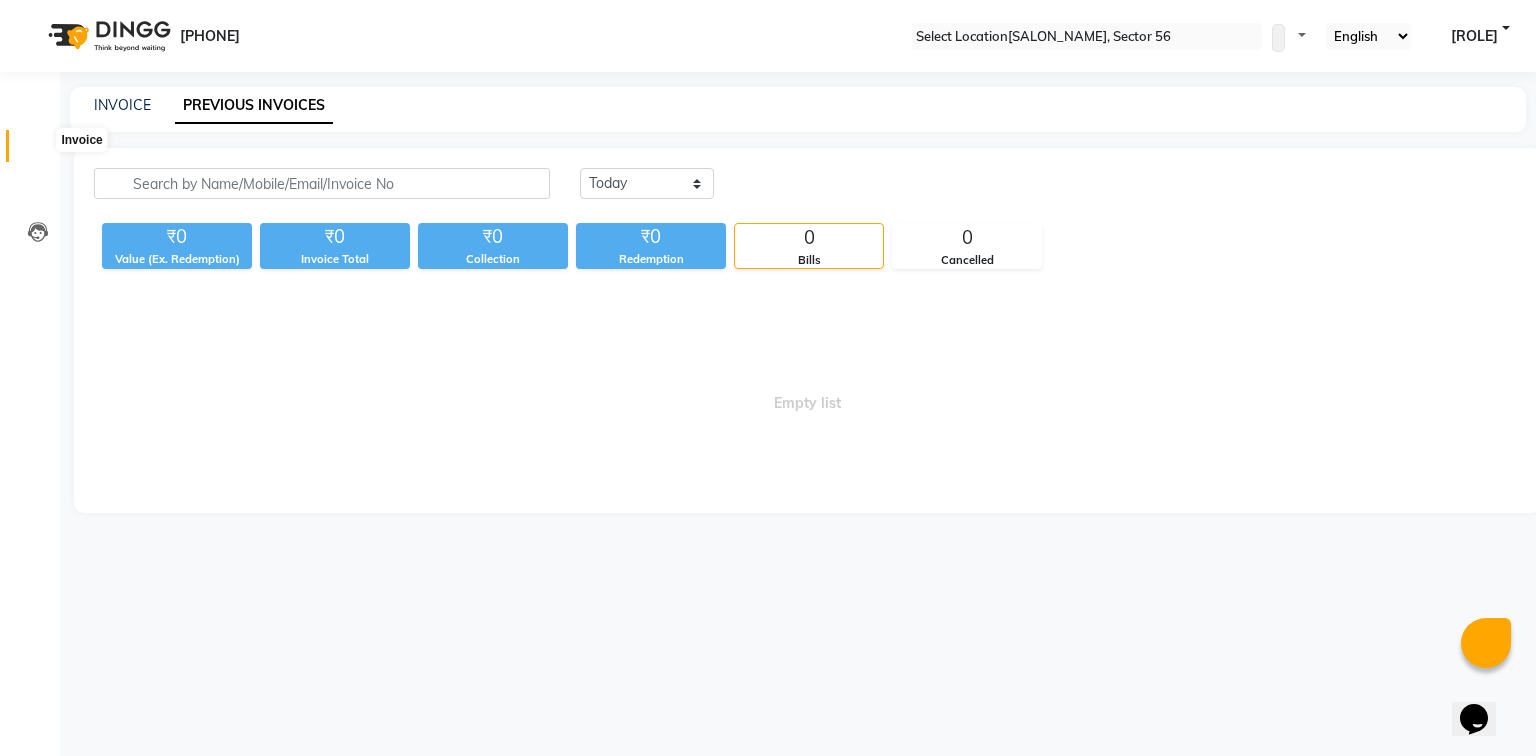 click at bounding box center [38, 151] 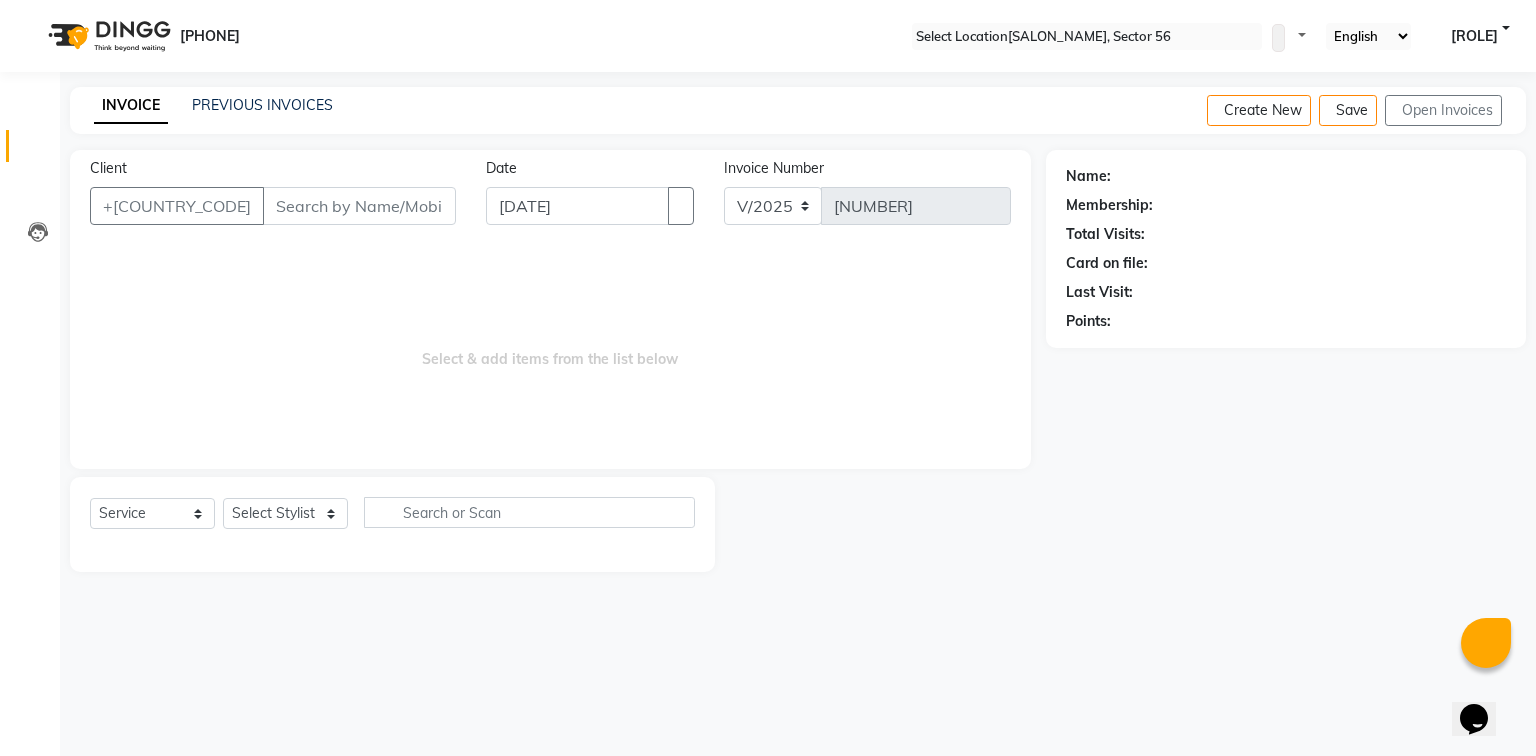 click on "Client" at bounding box center (359, 206) 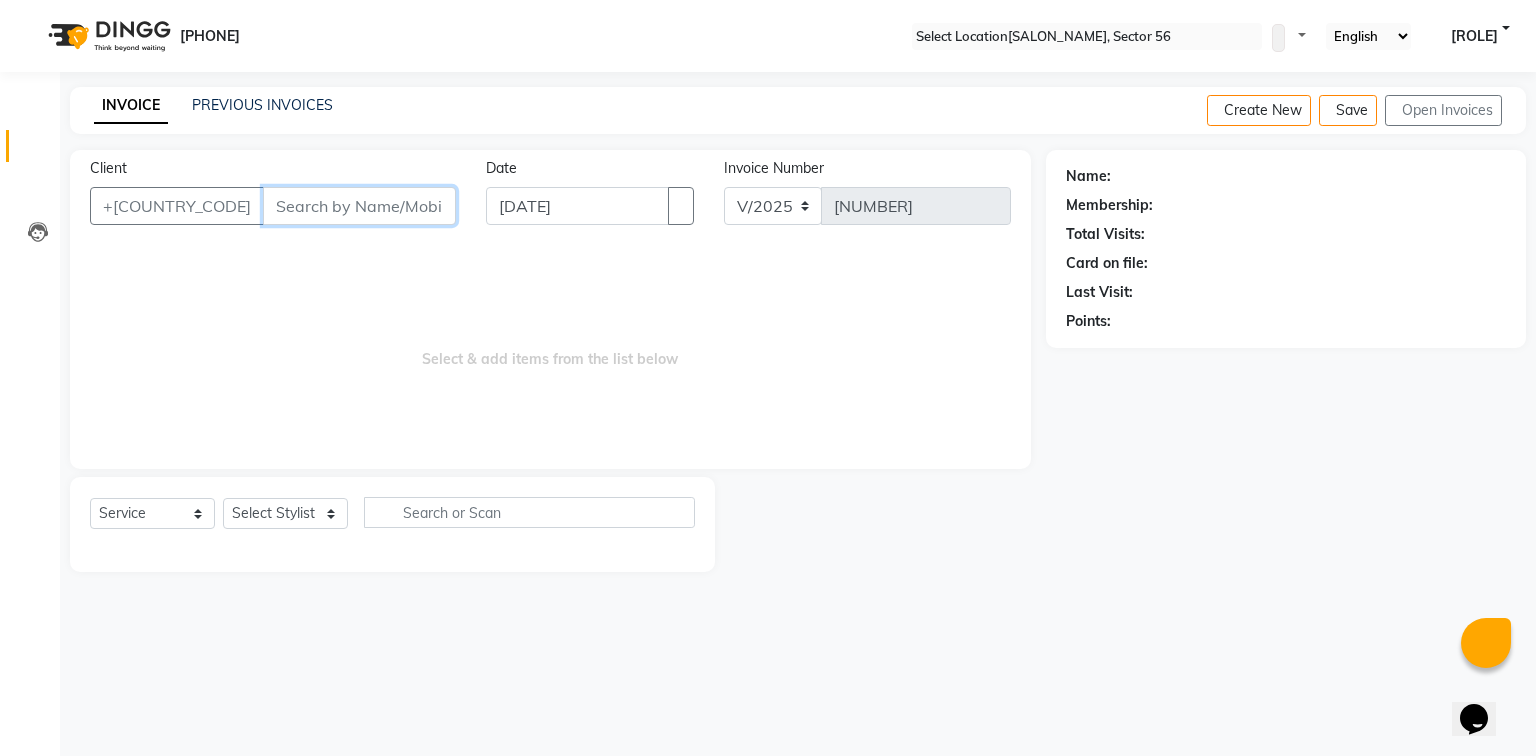 click on "Client" at bounding box center [359, 206] 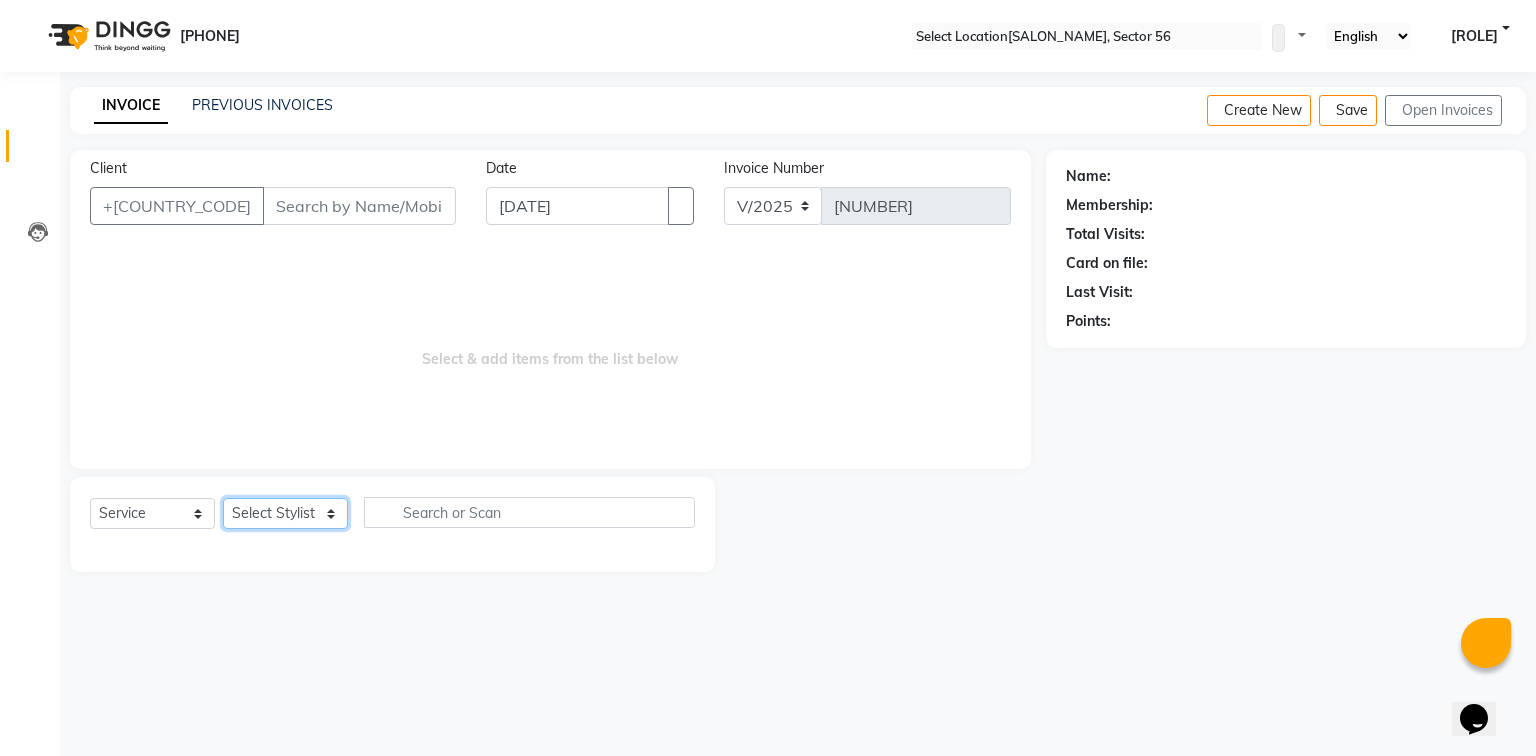 click on "[NAME]" at bounding box center (285, 513) 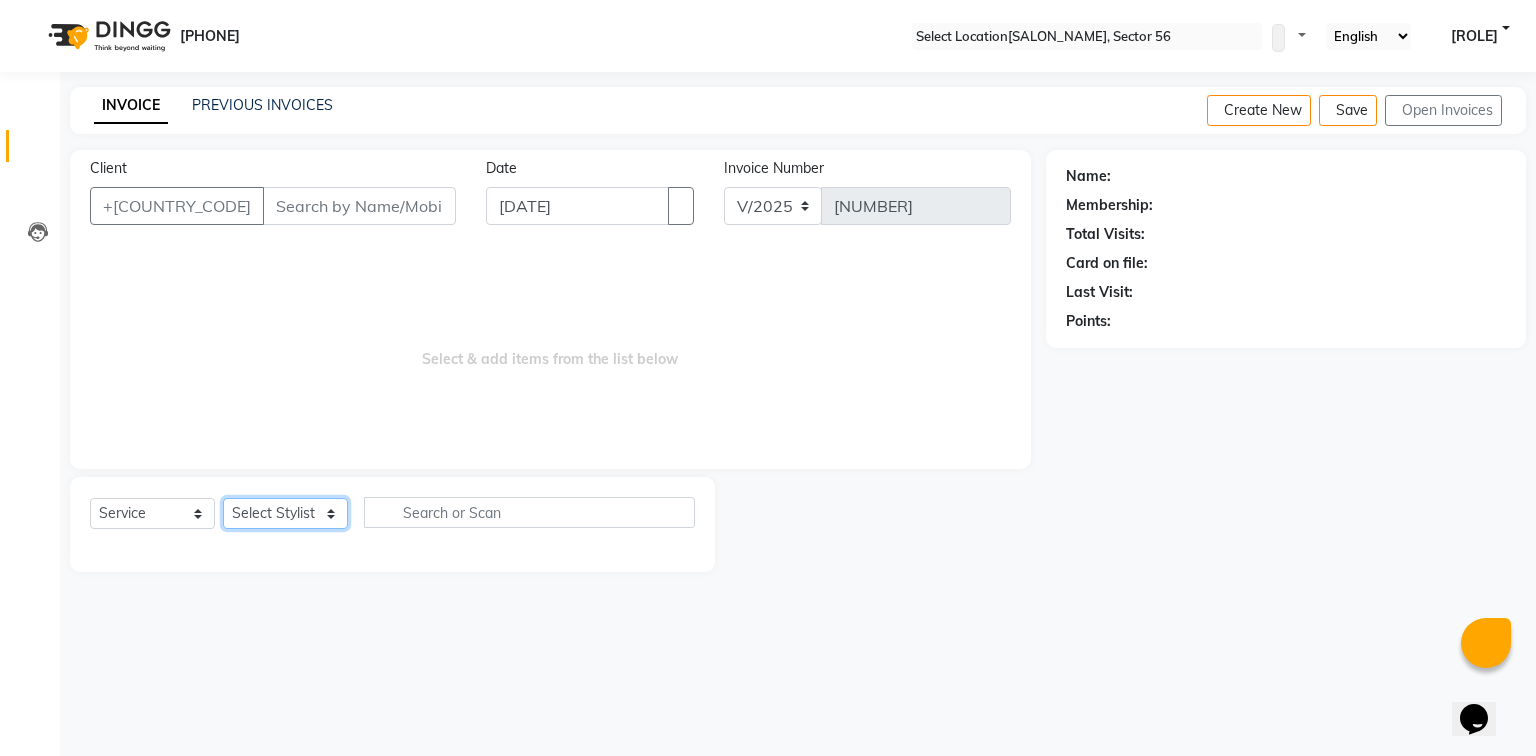select on "43515" 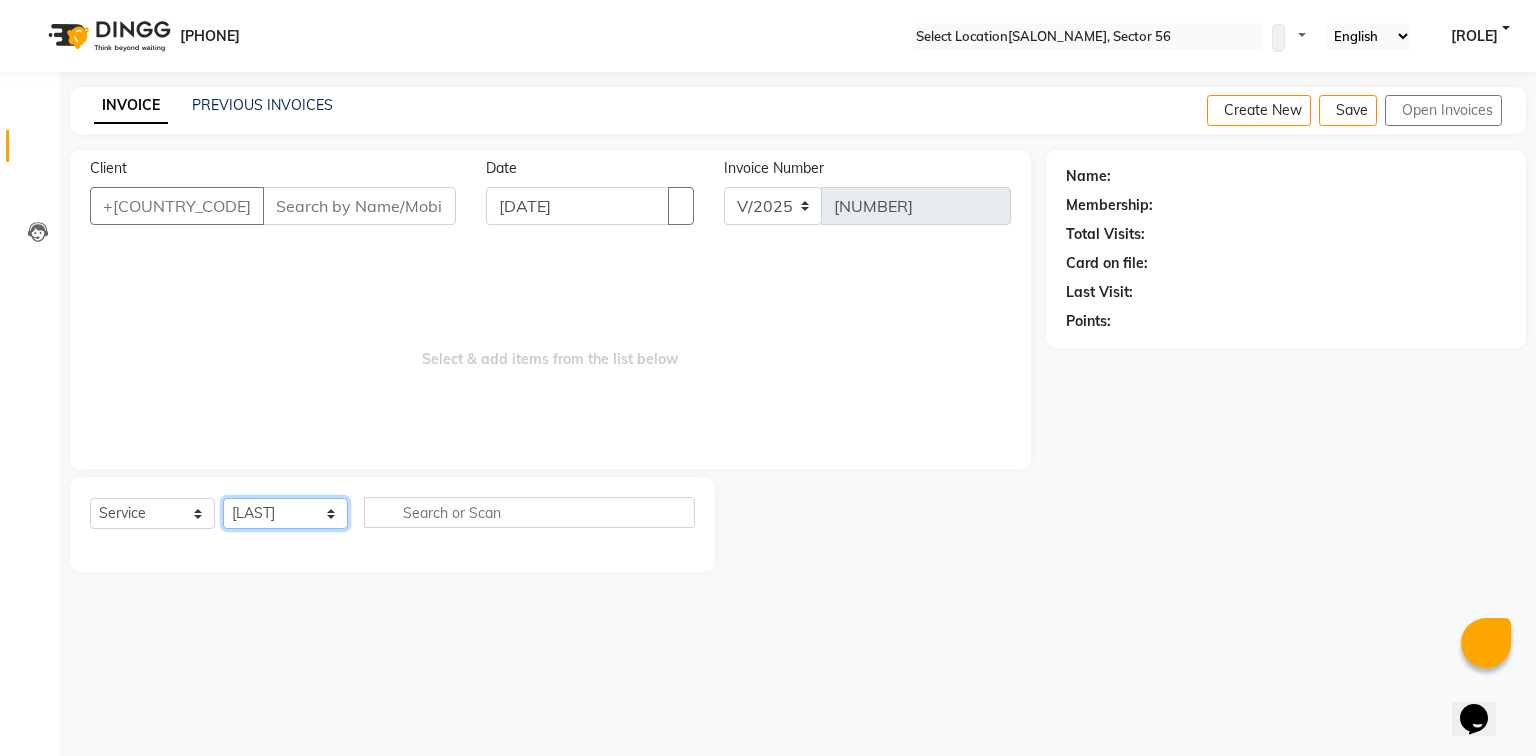 click on "[NAME]" at bounding box center (285, 513) 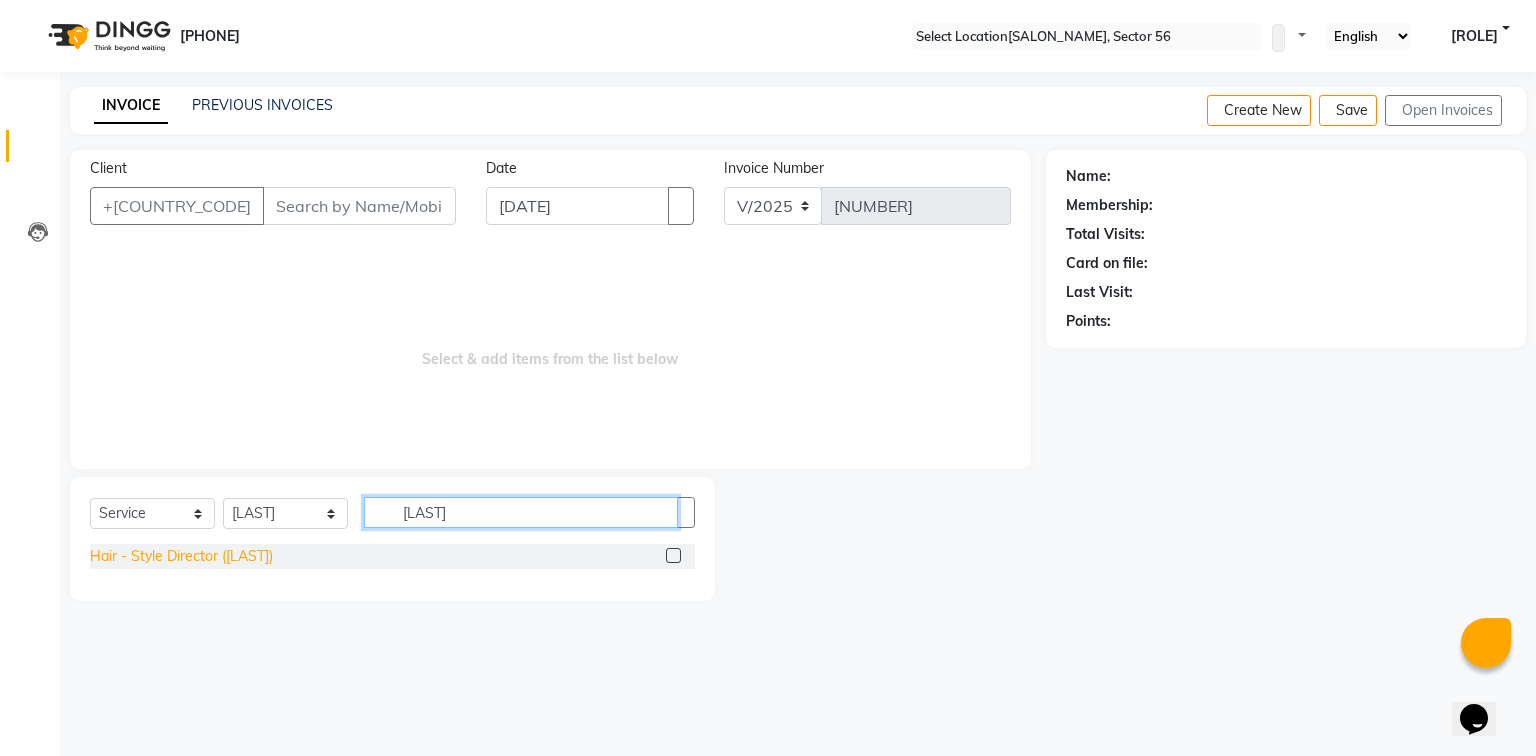 type on "[LAST]" 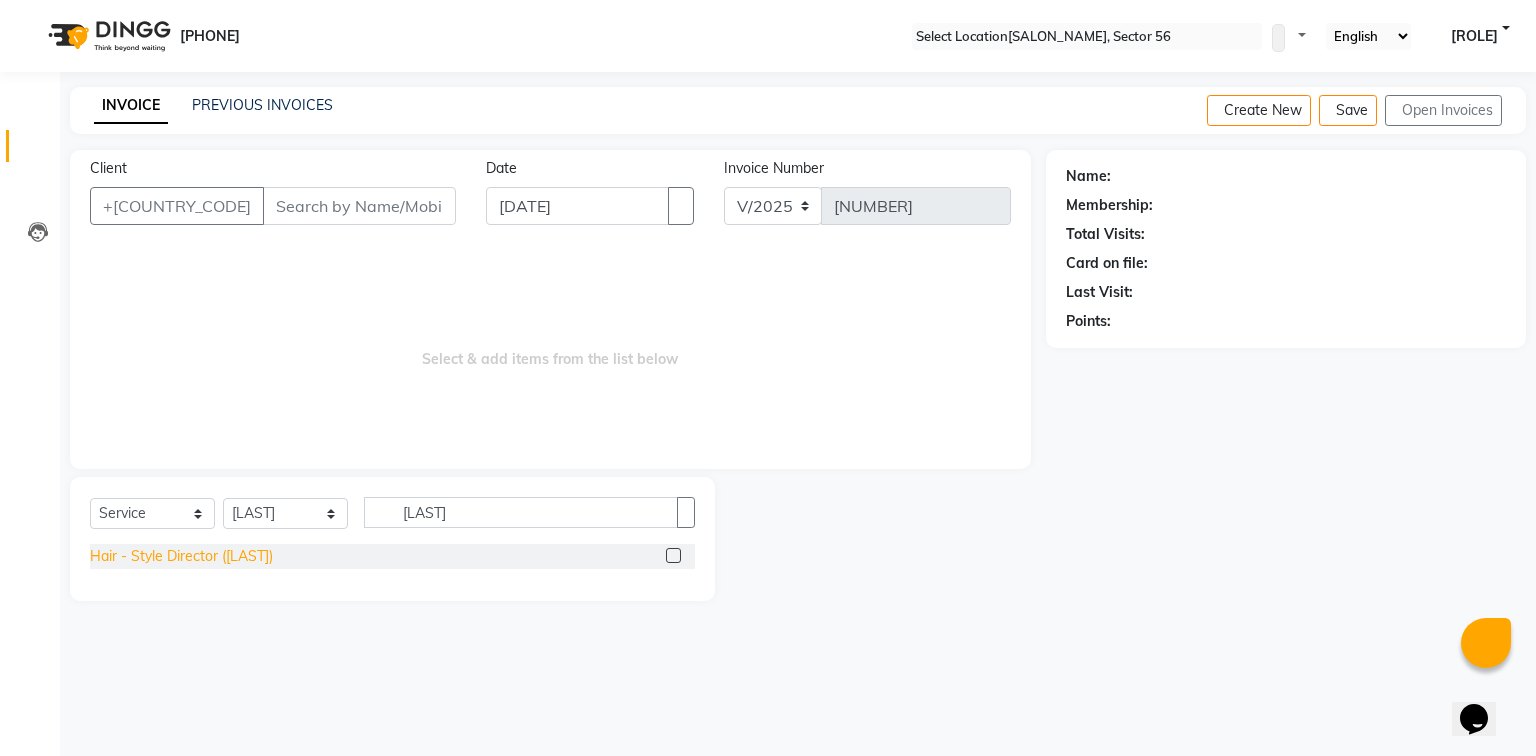 click on "Hair - Style Director ([LAST])" at bounding box center (181, 556) 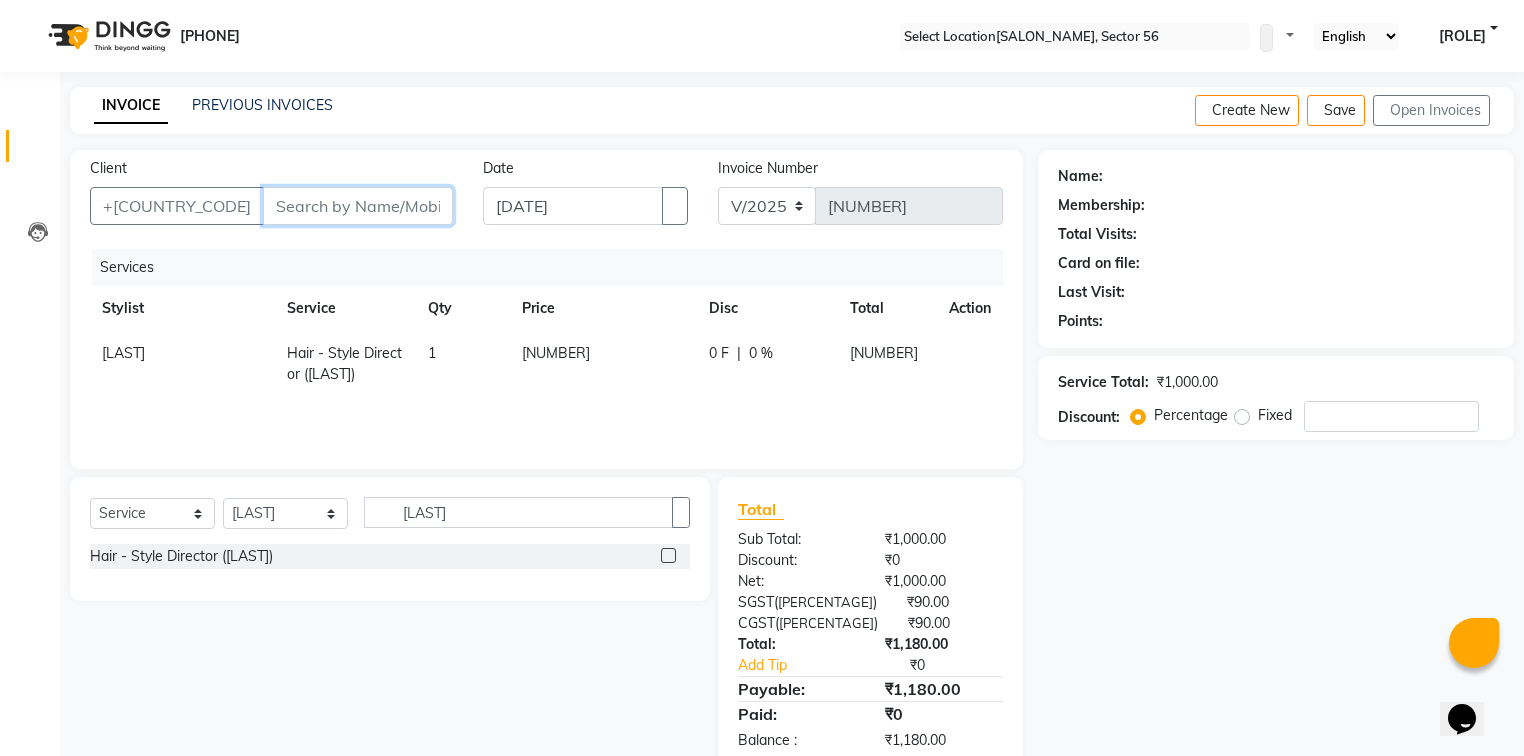 click on "Client" at bounding box center [358, 206] 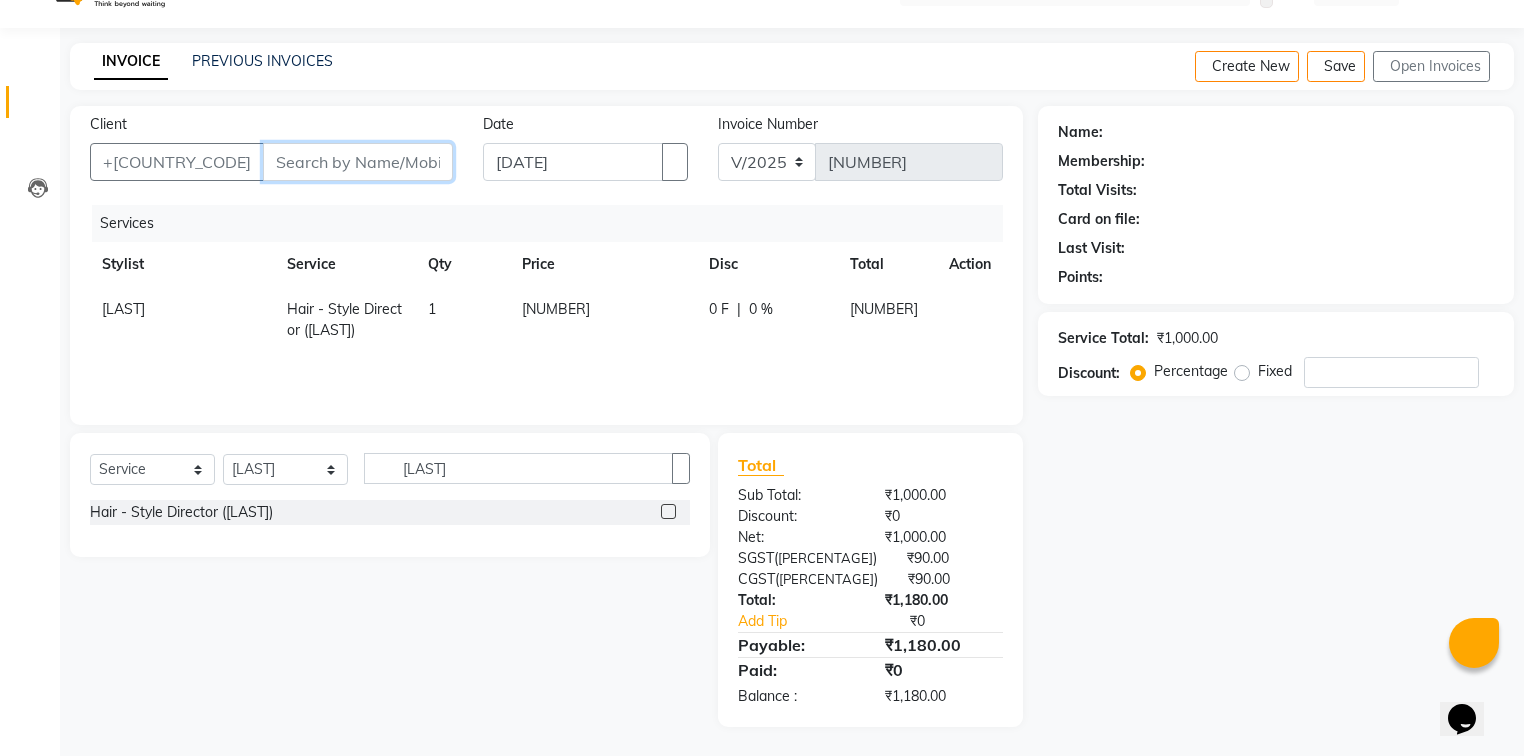 click on "Client" at bounding box center (358, 162) 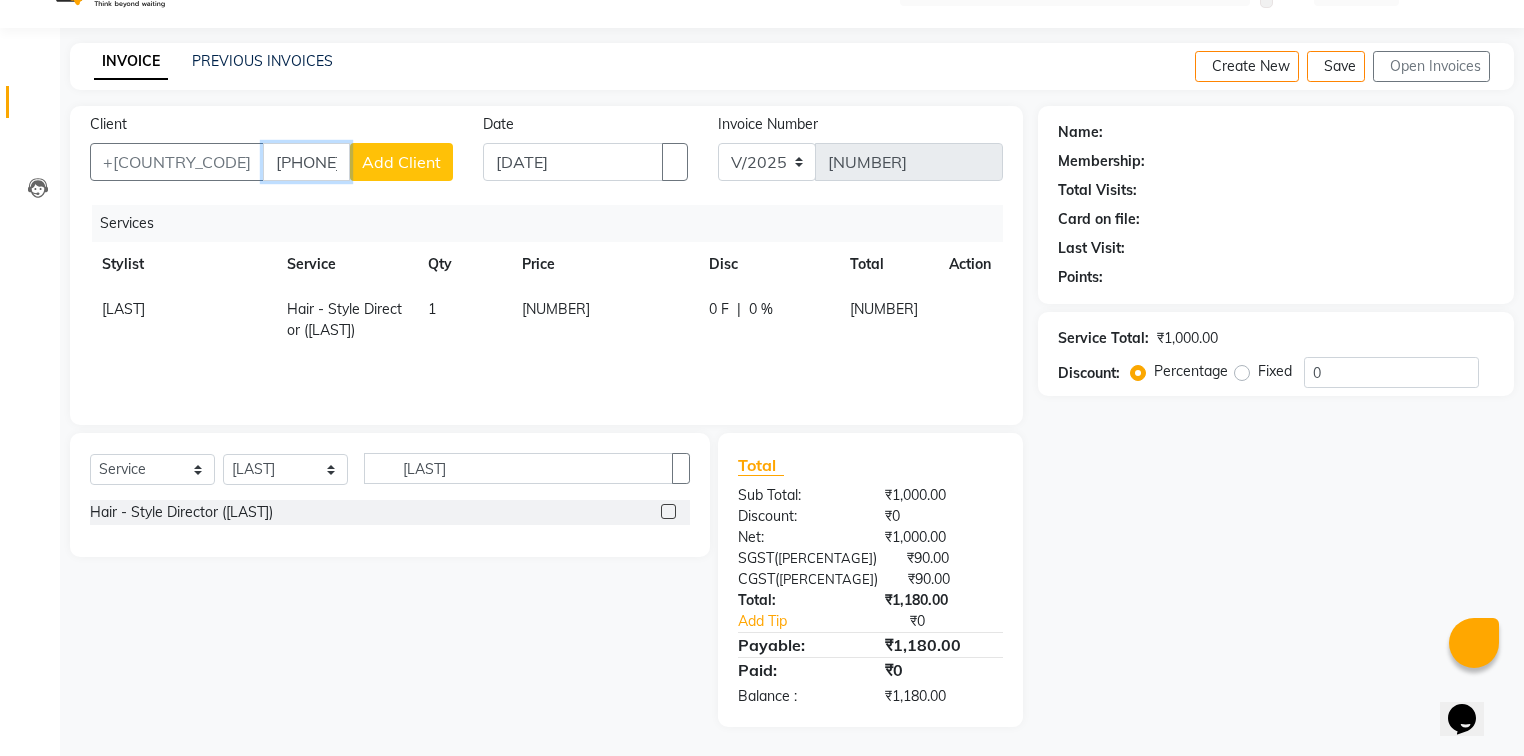 click on "[PHONE]" at bounding box center [306, 162] 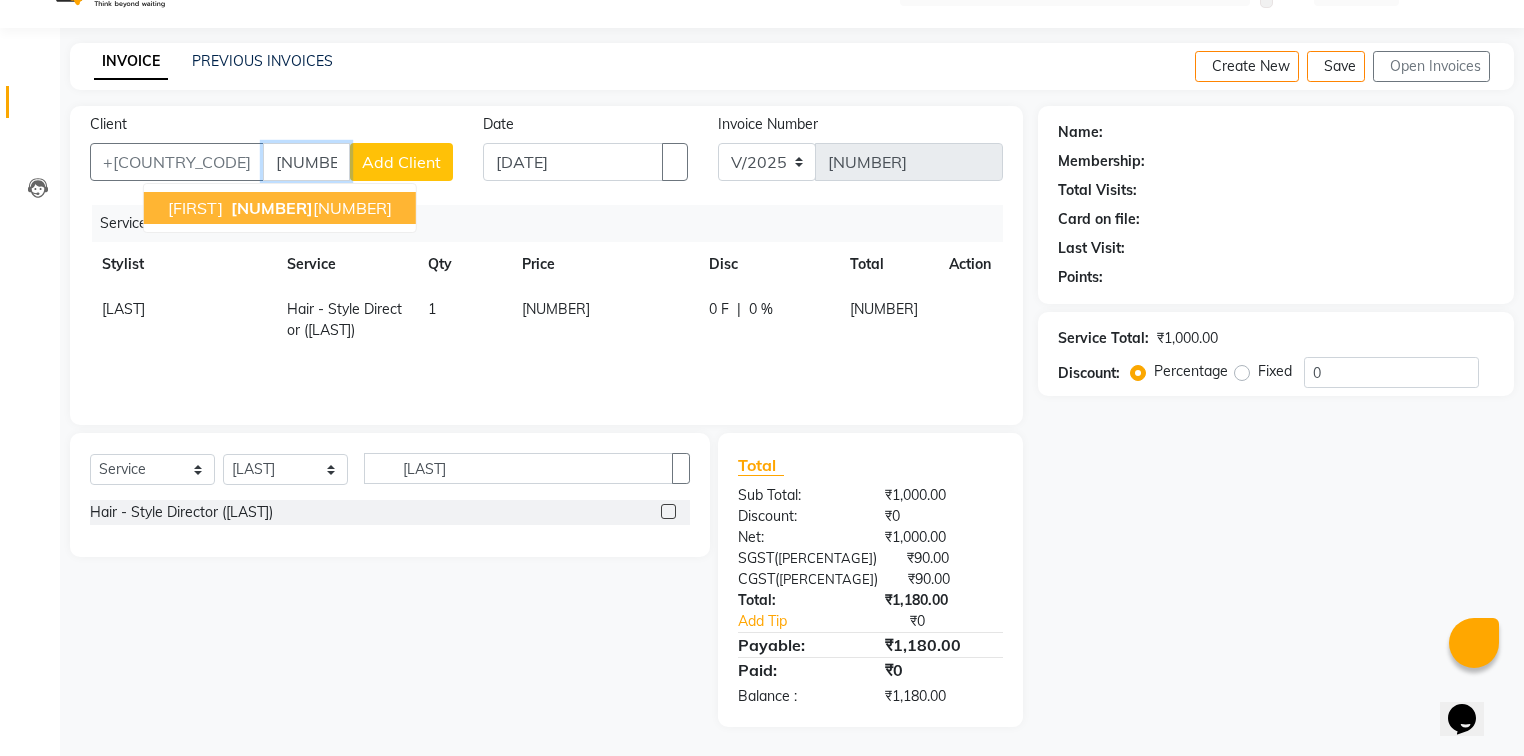 click on "[FIRST]" at bounding box center [195, 208] 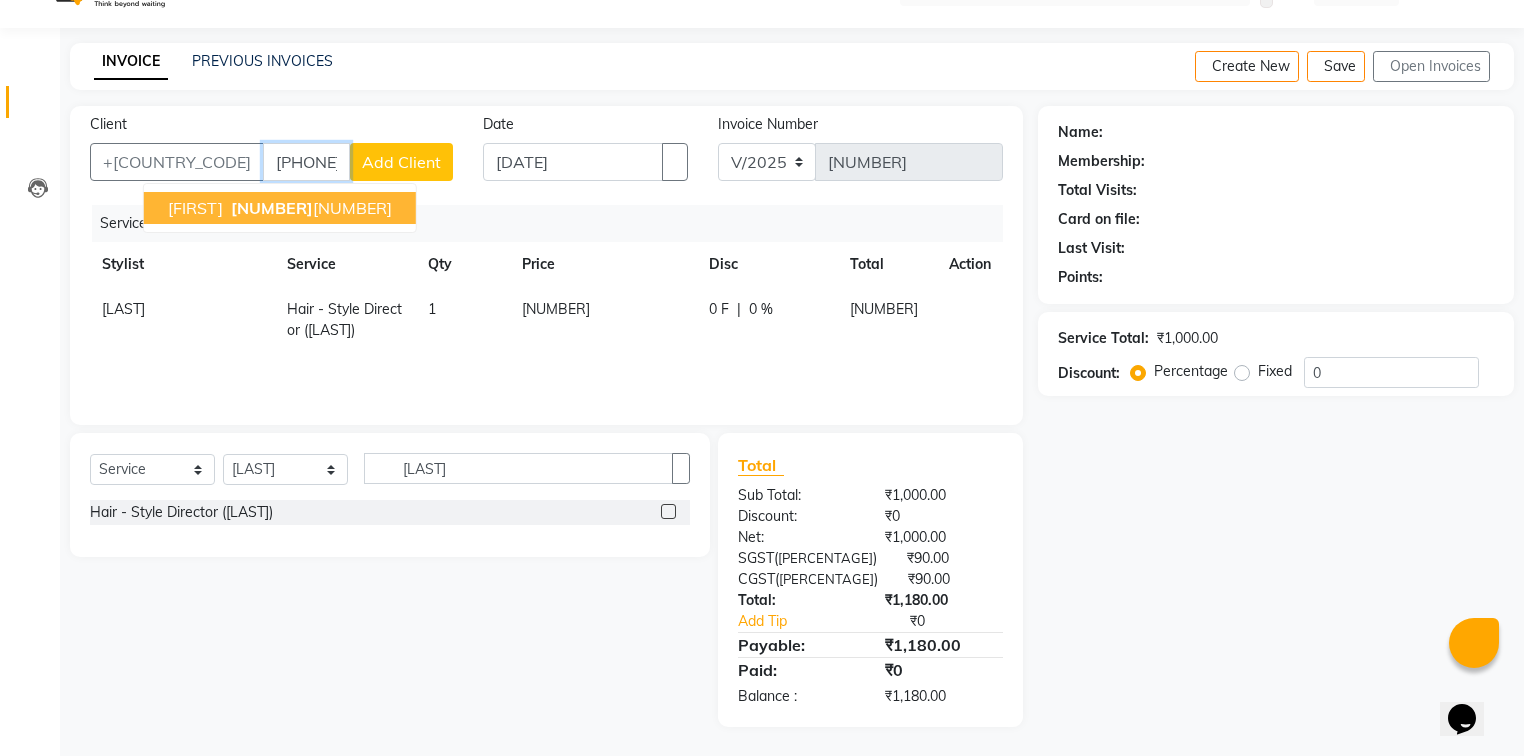 type on "[PHONE]" 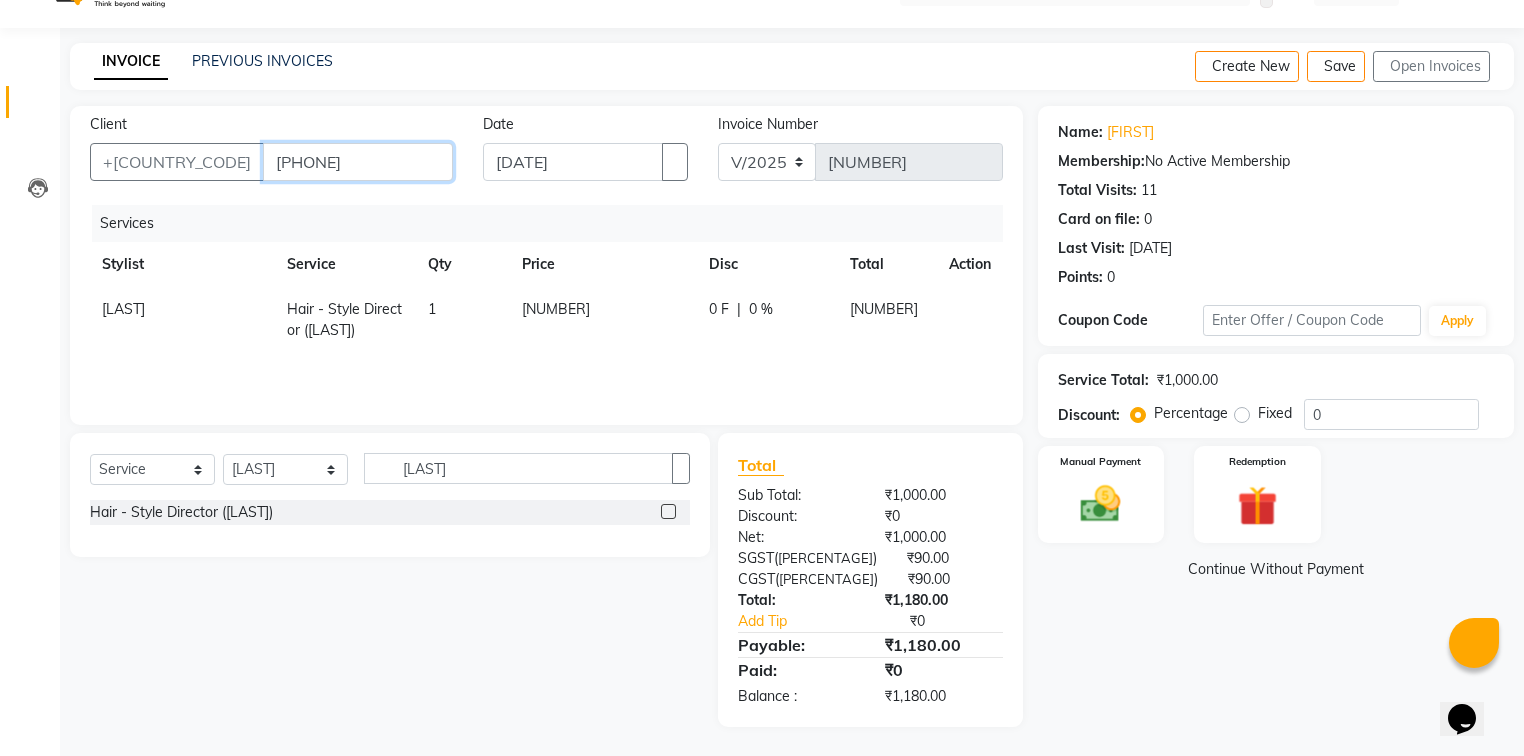click on "[PHONE]" at bounding box center [358, 162] 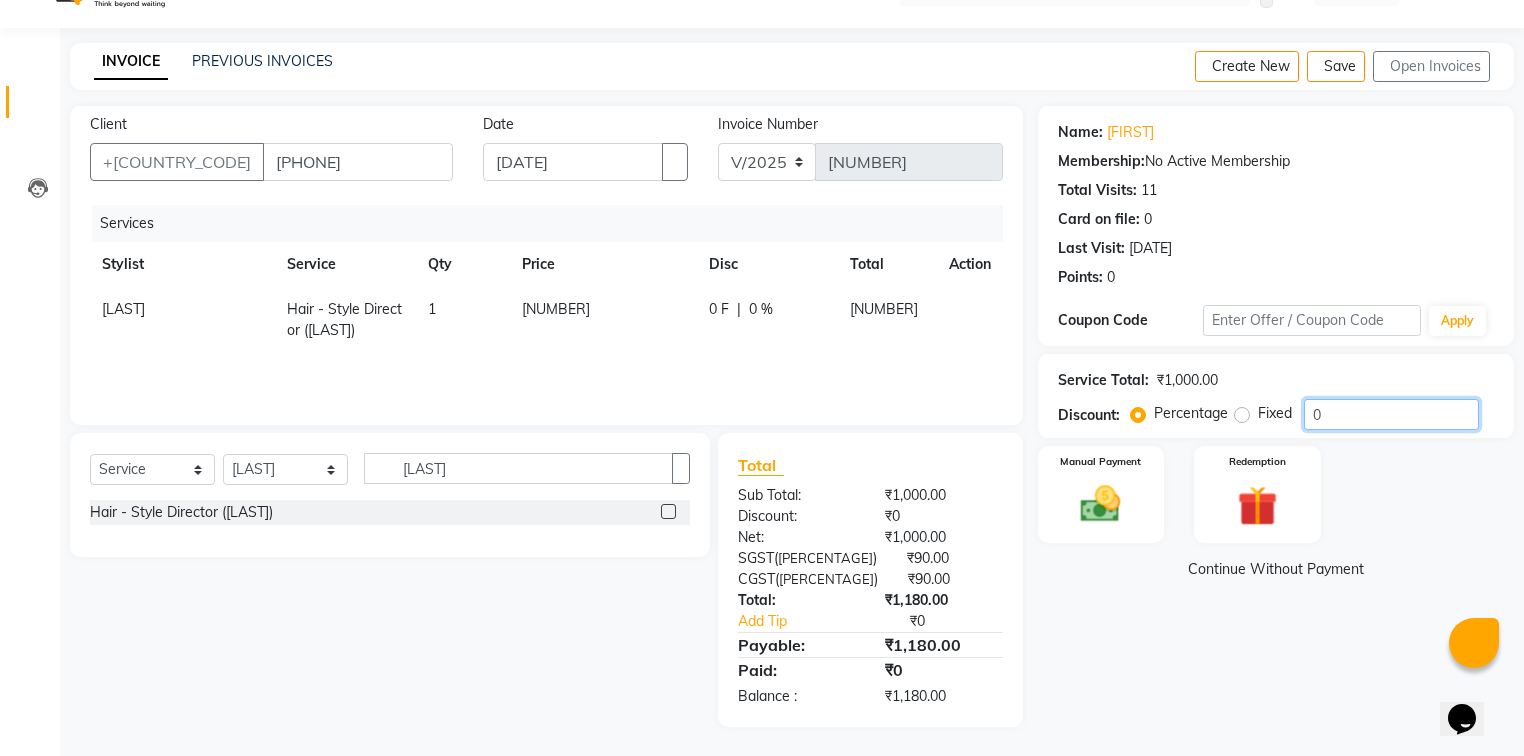 click on "0" at bounding box center [1391, 414] 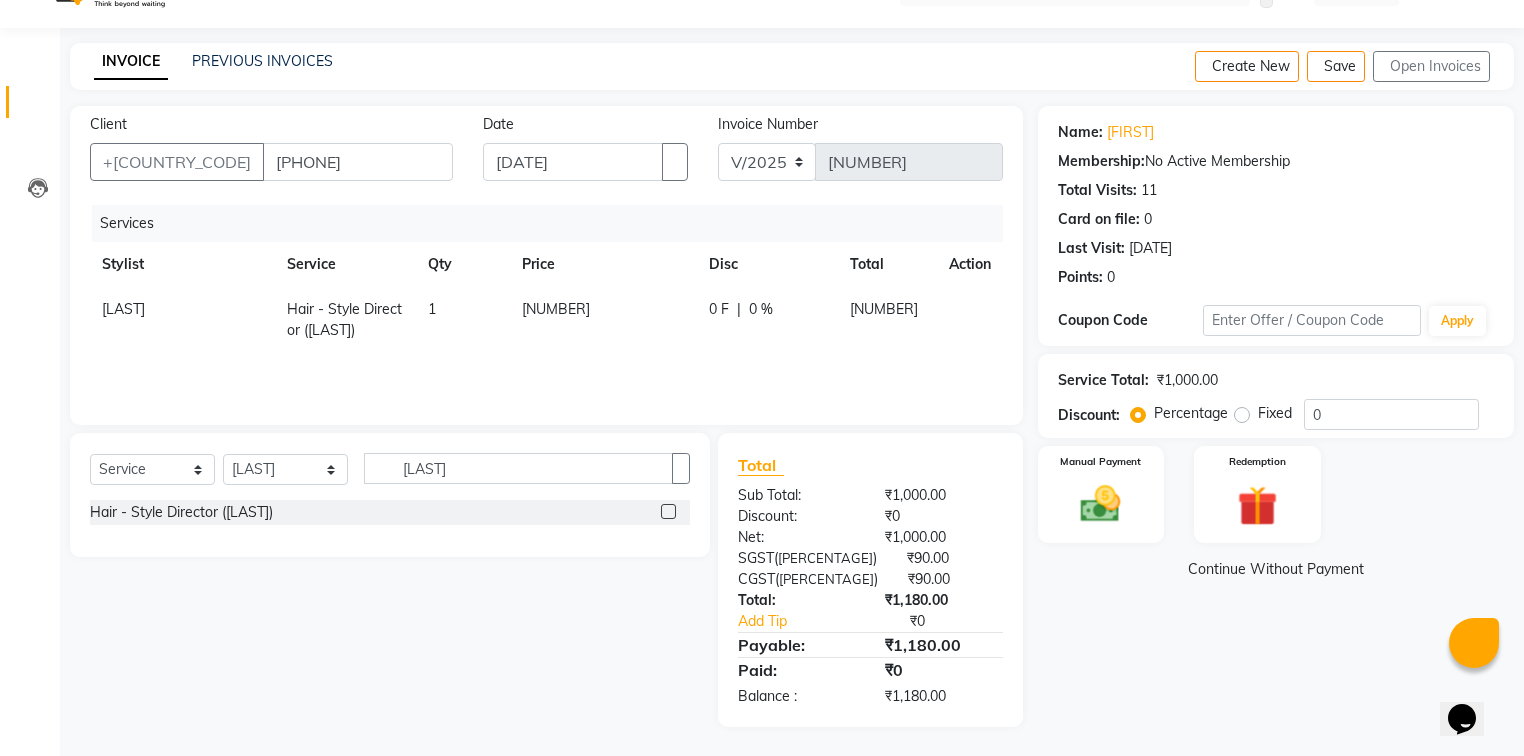 click on "[NUMBER]" at bounding box center (604, 320) 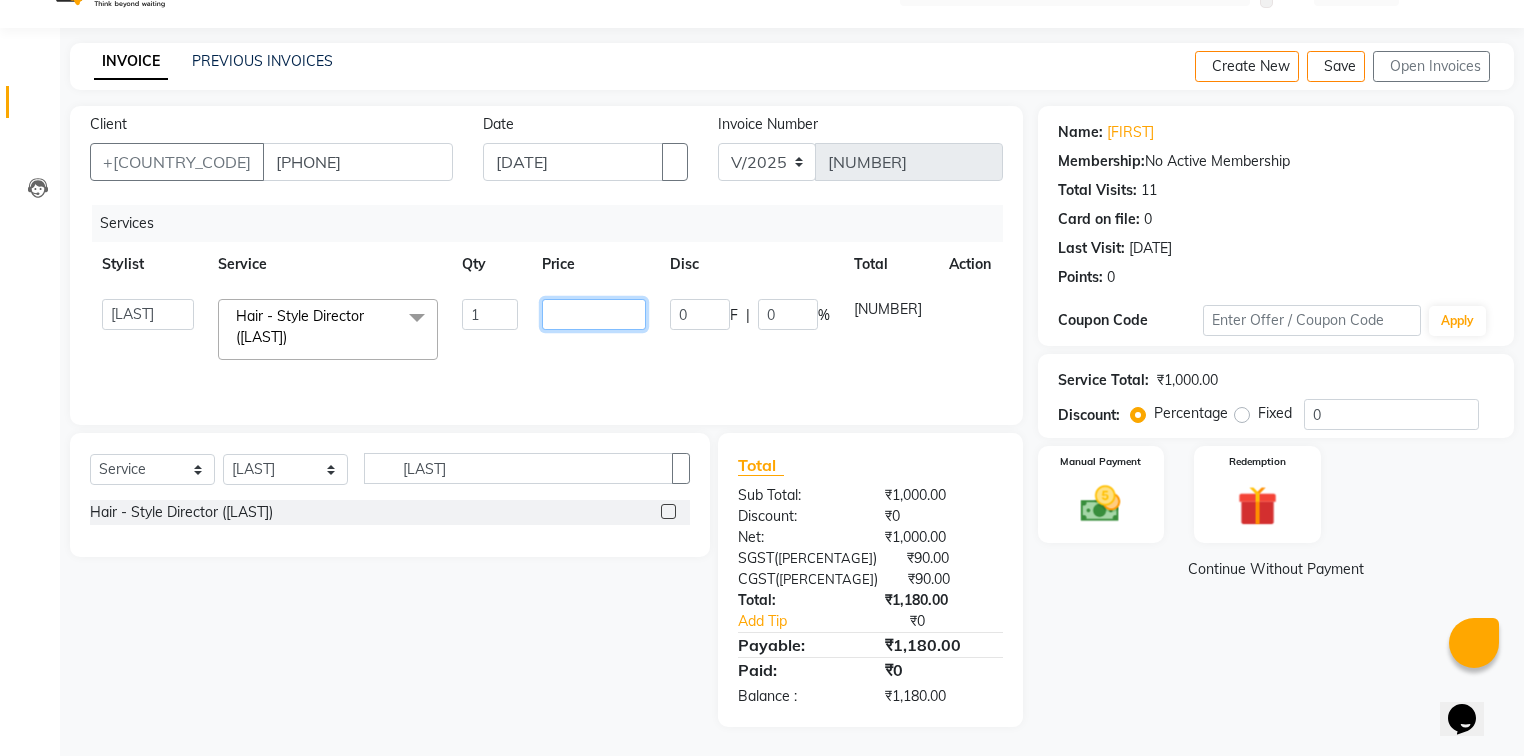 drag, startPoint x: 637, startPoint y: 324, endPoint x: 547, endPoint y: 328, distance: 90.088844 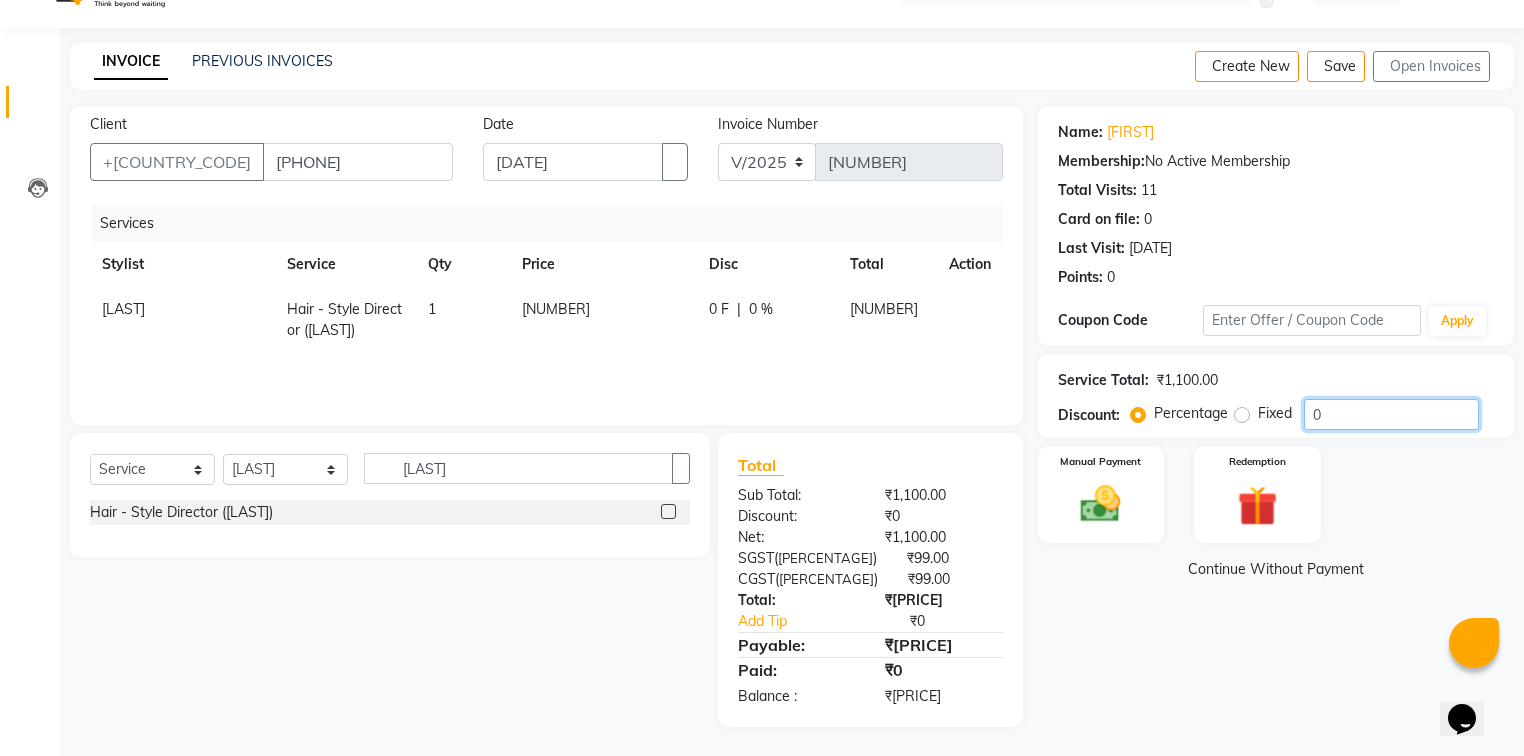 drag, startPoint x: 1328, startPoint y: 414, endPoint x: 1295, endPoint y: 417, distance: 33.13608 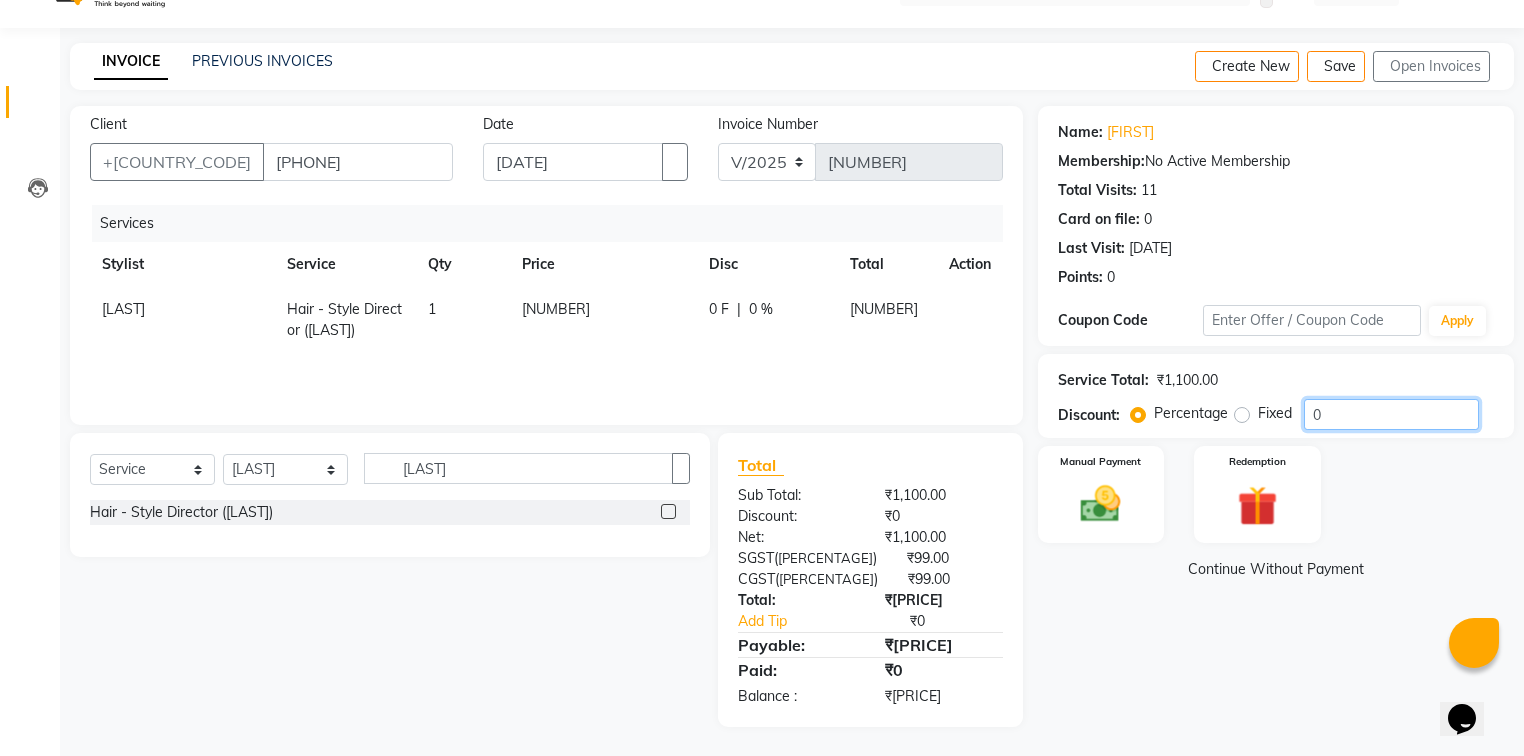 click on "0" at bounding box center (1391, 414) 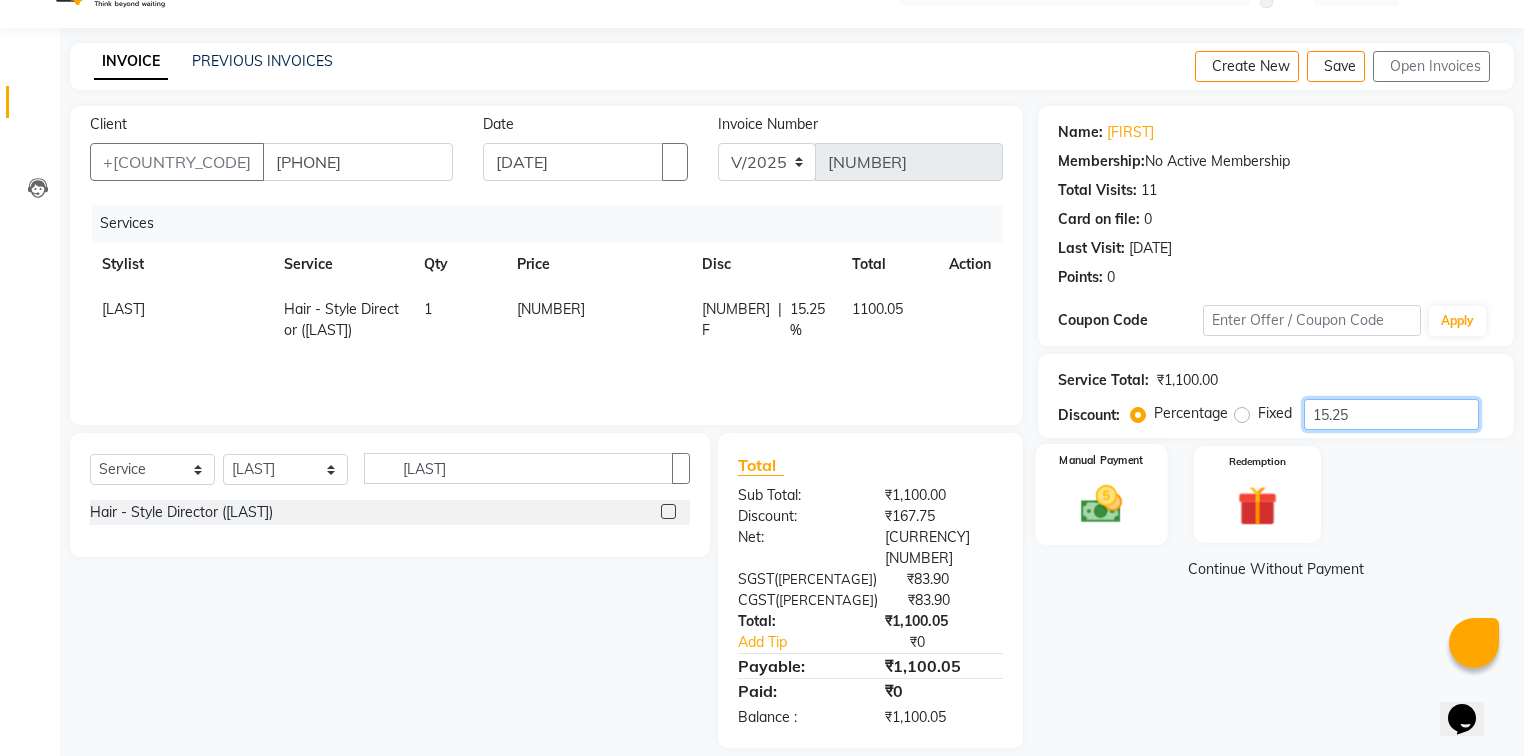 type on "15.25" 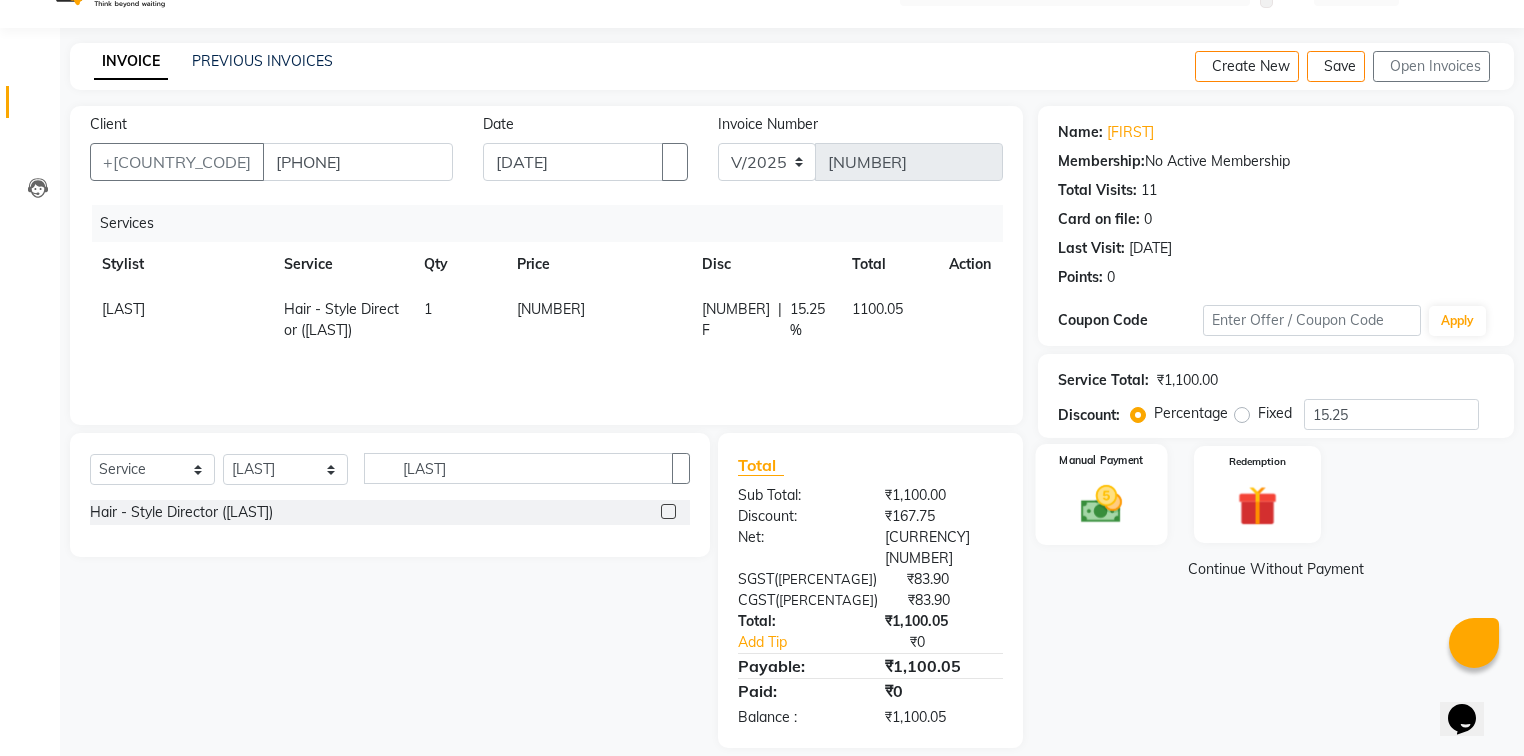 click on "Manual Payment" at bounding box center (1101, 494) 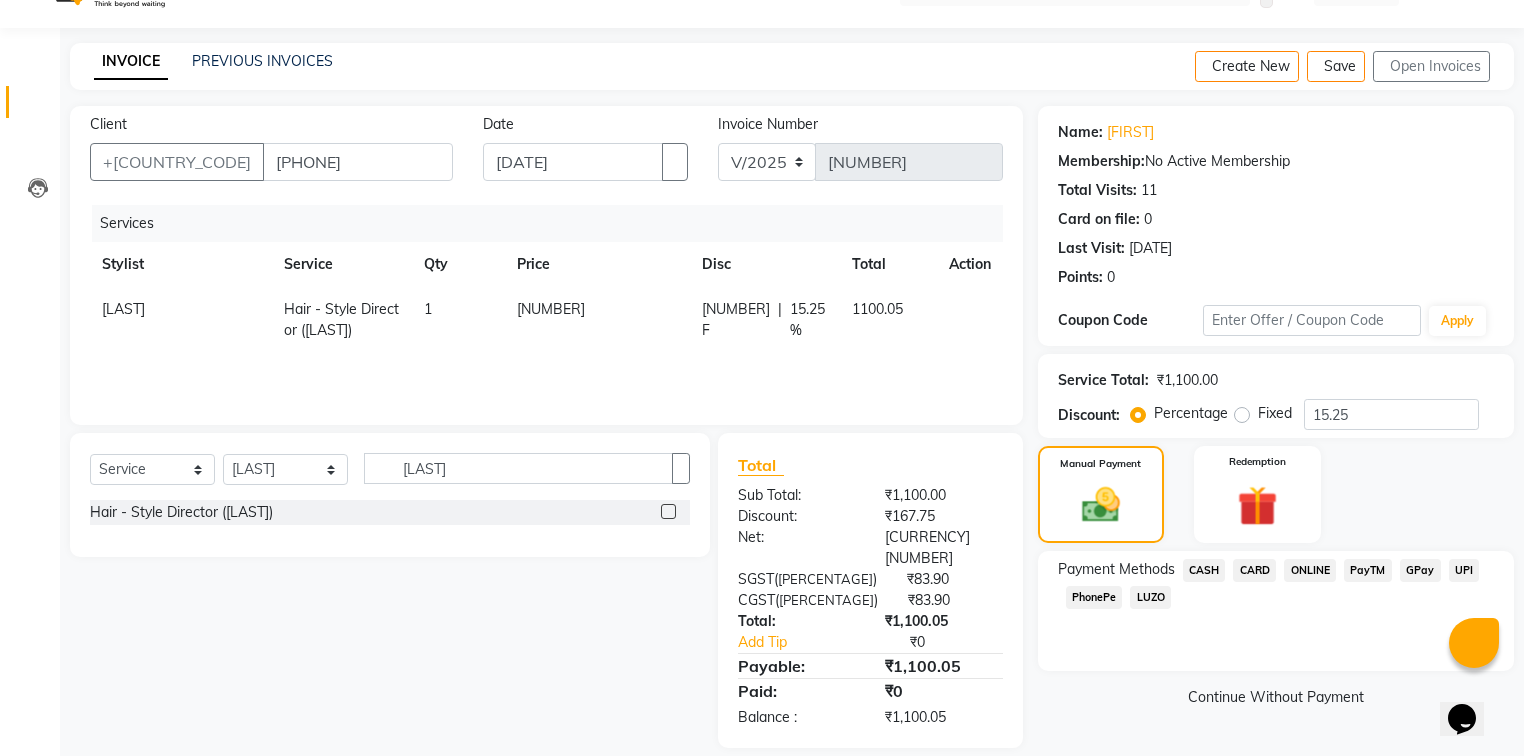 click on "CASH" at bounding box center (1204, 570) 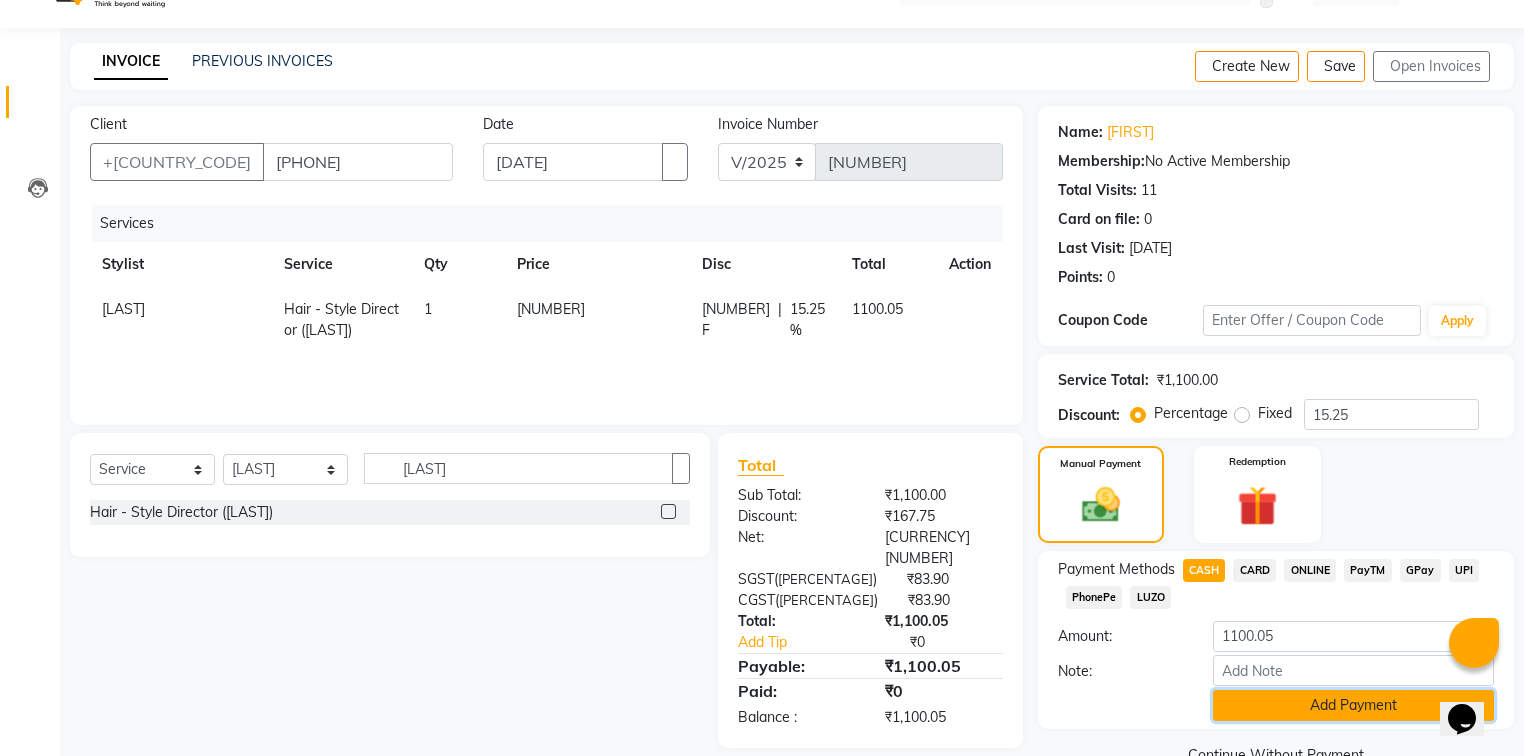 click on "Add Payment" at bounding box center (1353, 705) 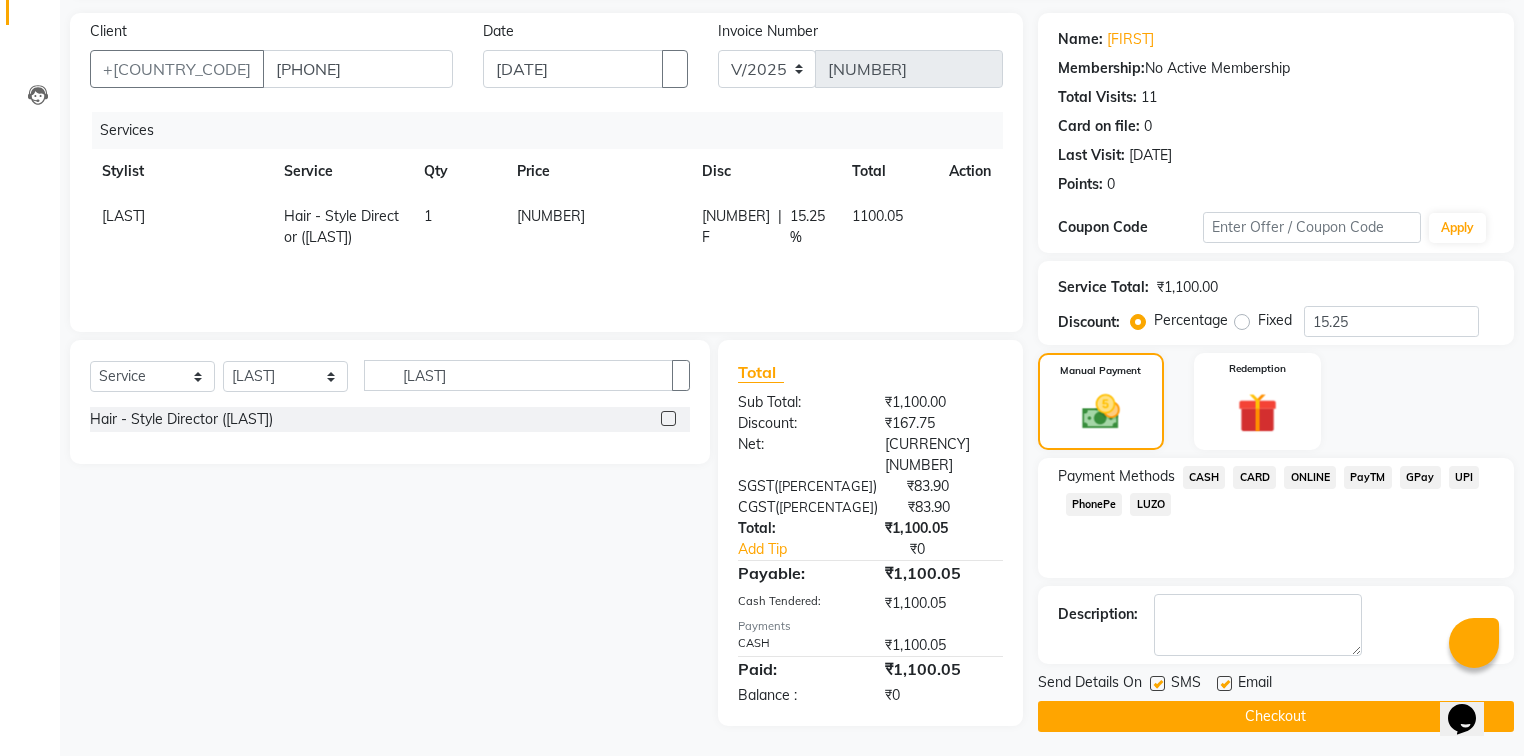 scroll, scrollTop: 144, scrollLeft: 0, axis: vertical 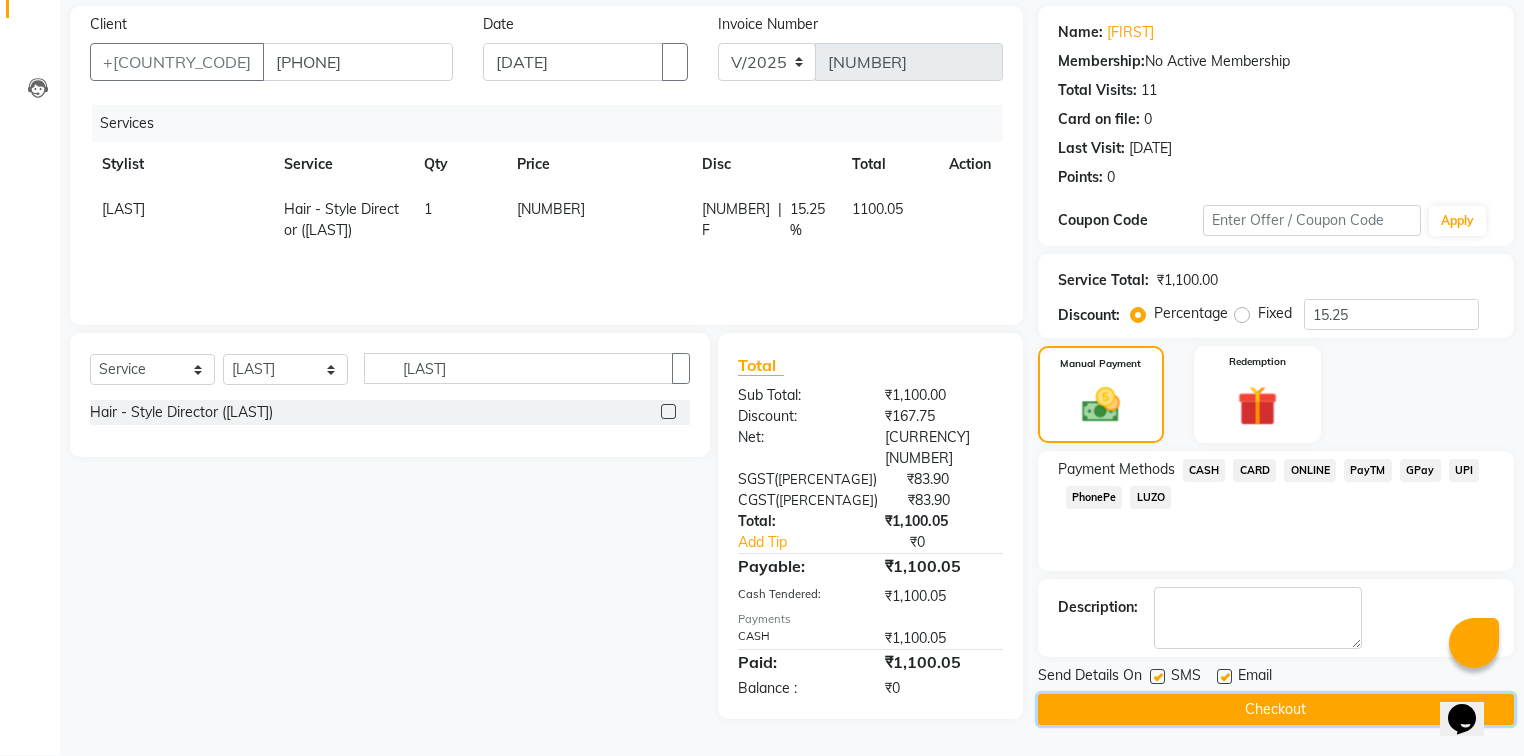click on "Checkout" at bounding box center [1276, 709] 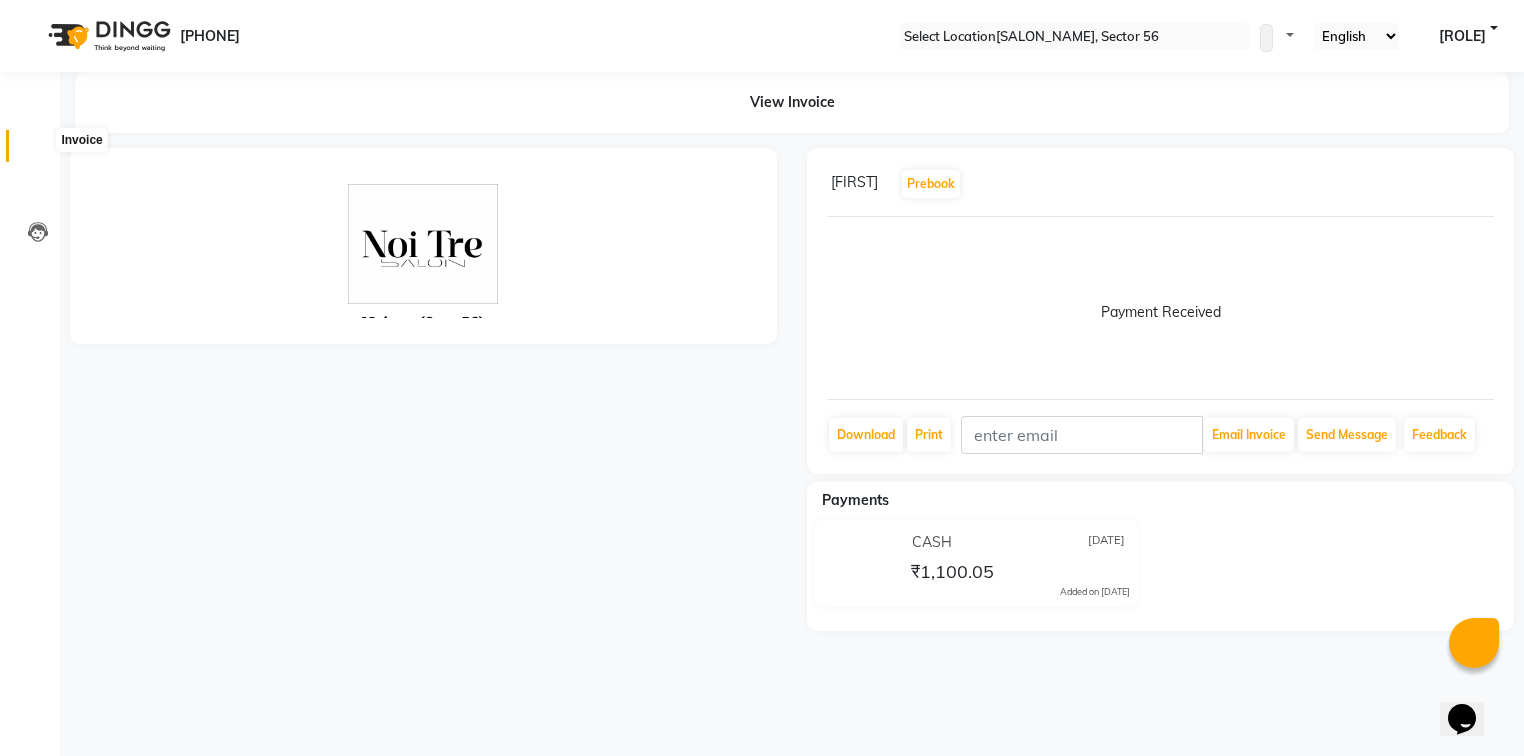 scroll, scrollTop: 0, scrollLeft: 0, axis: both 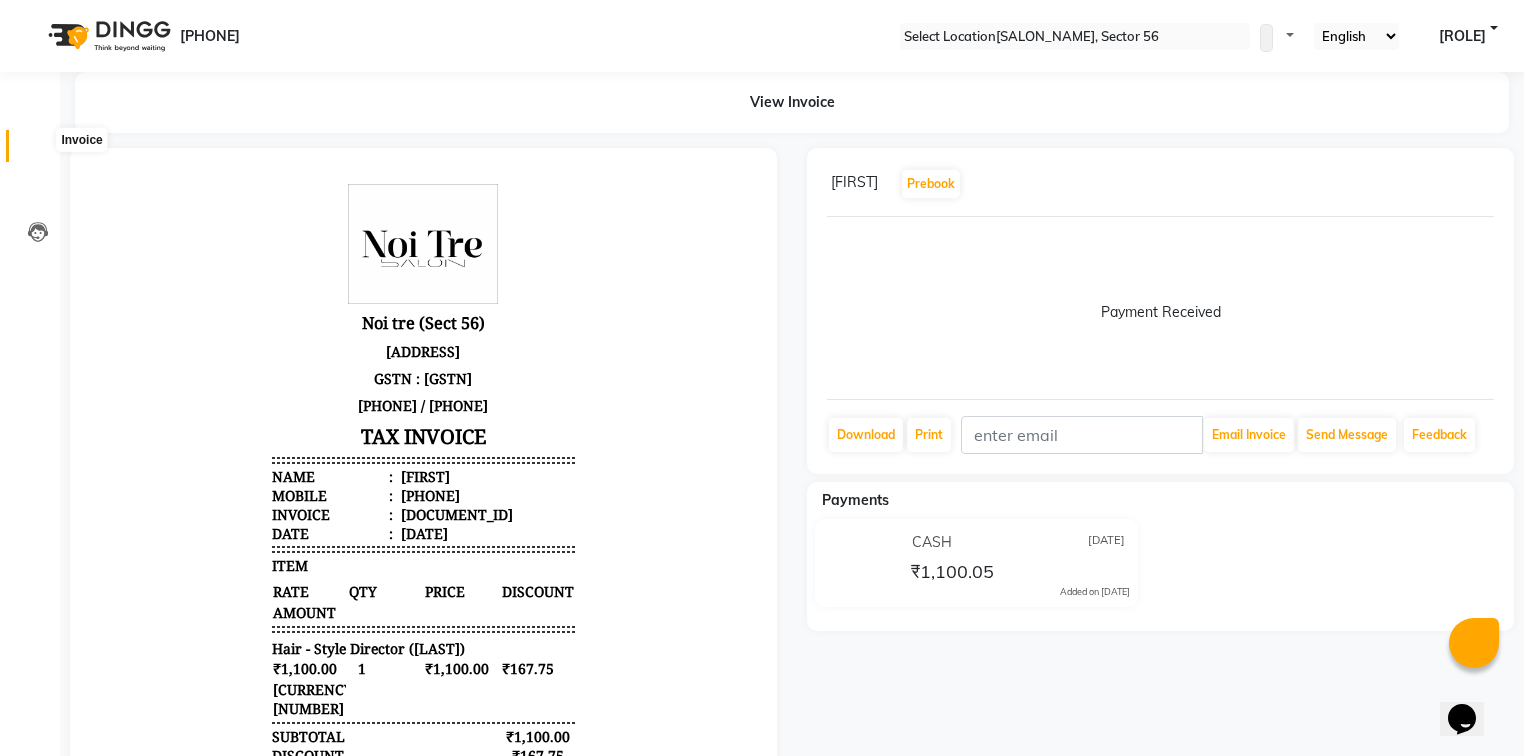 click at bounding box center [38, 151] 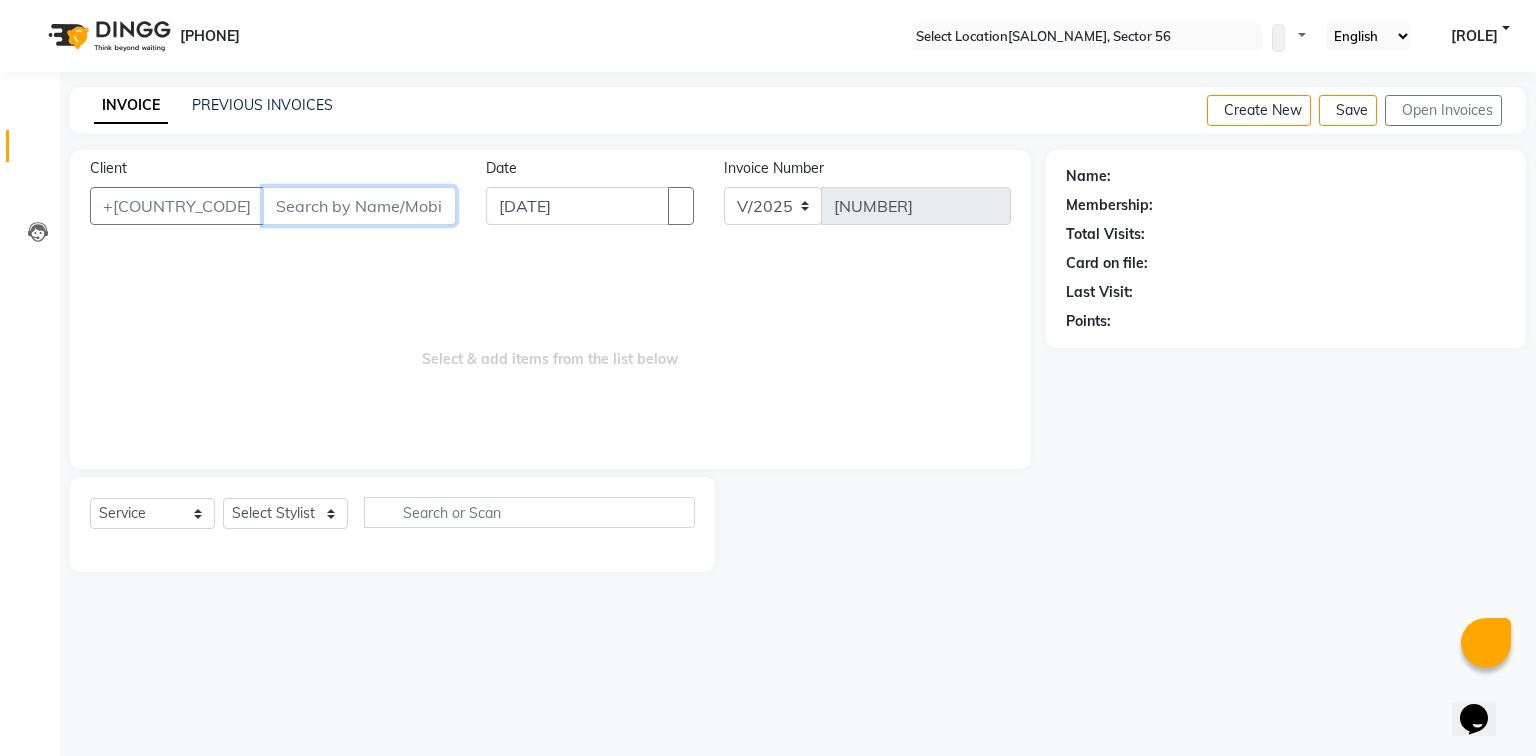 click on "Client" at bounding box center [359, 206] 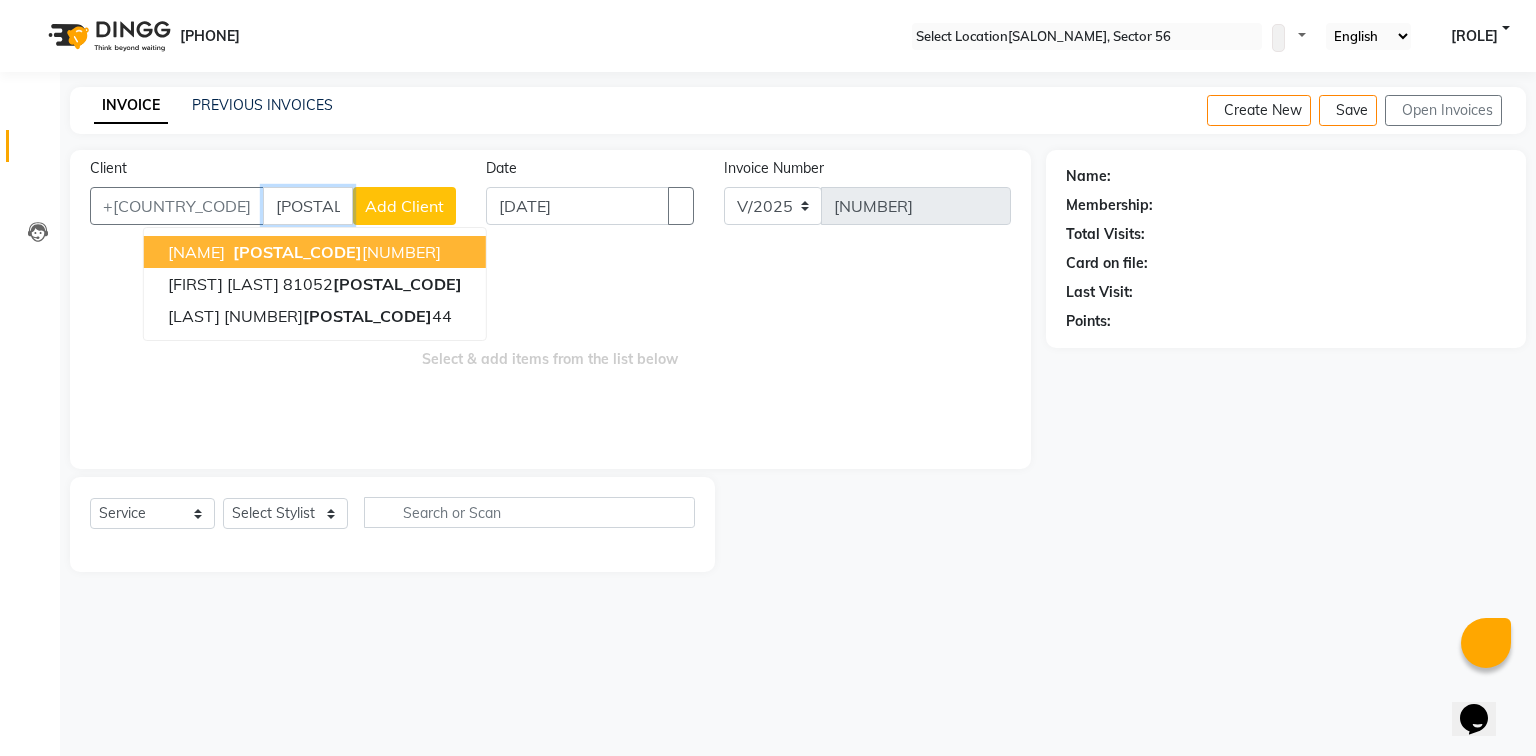 click on "[POSTAL_CODE] [PHONE]" at bounding box center (335, 252) 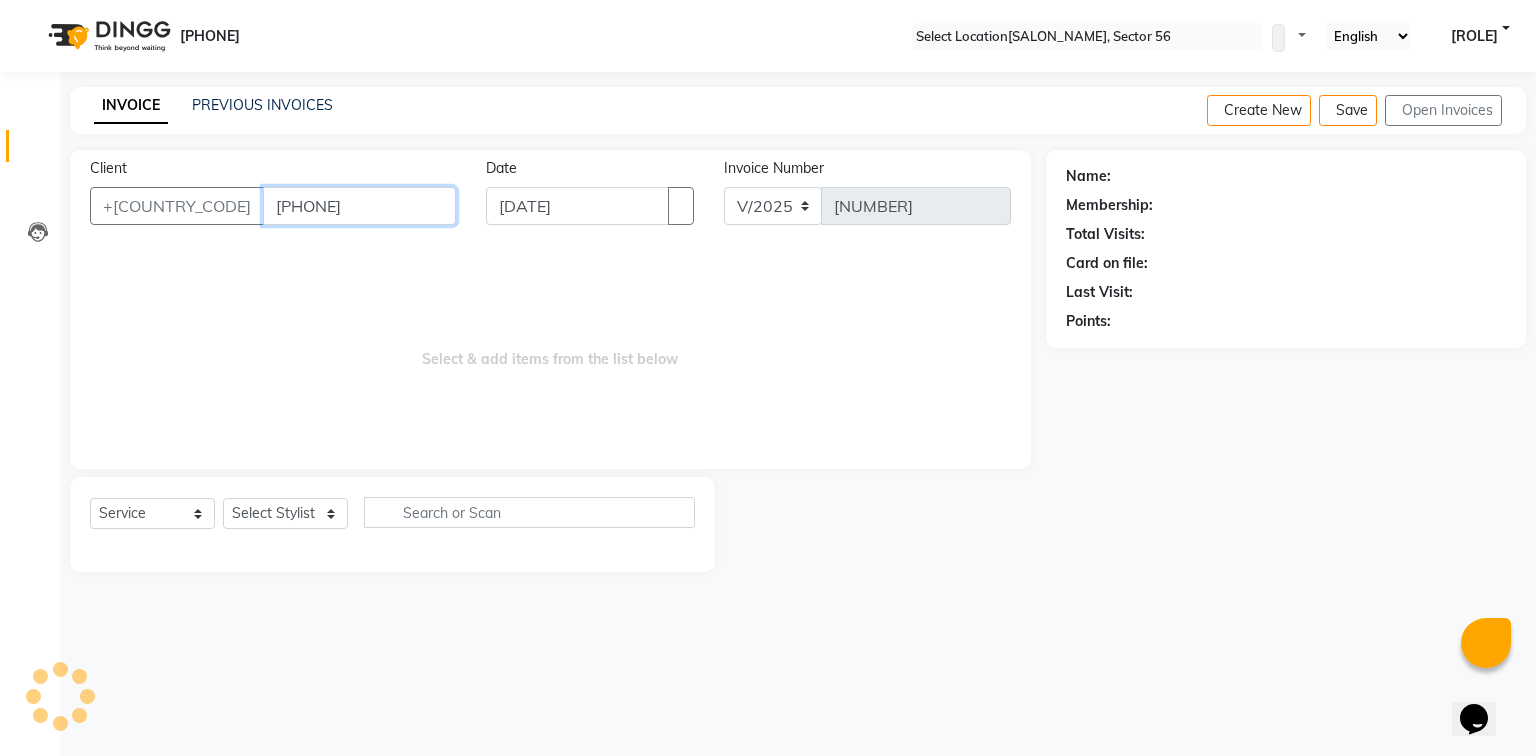 type on "[PHONE]" 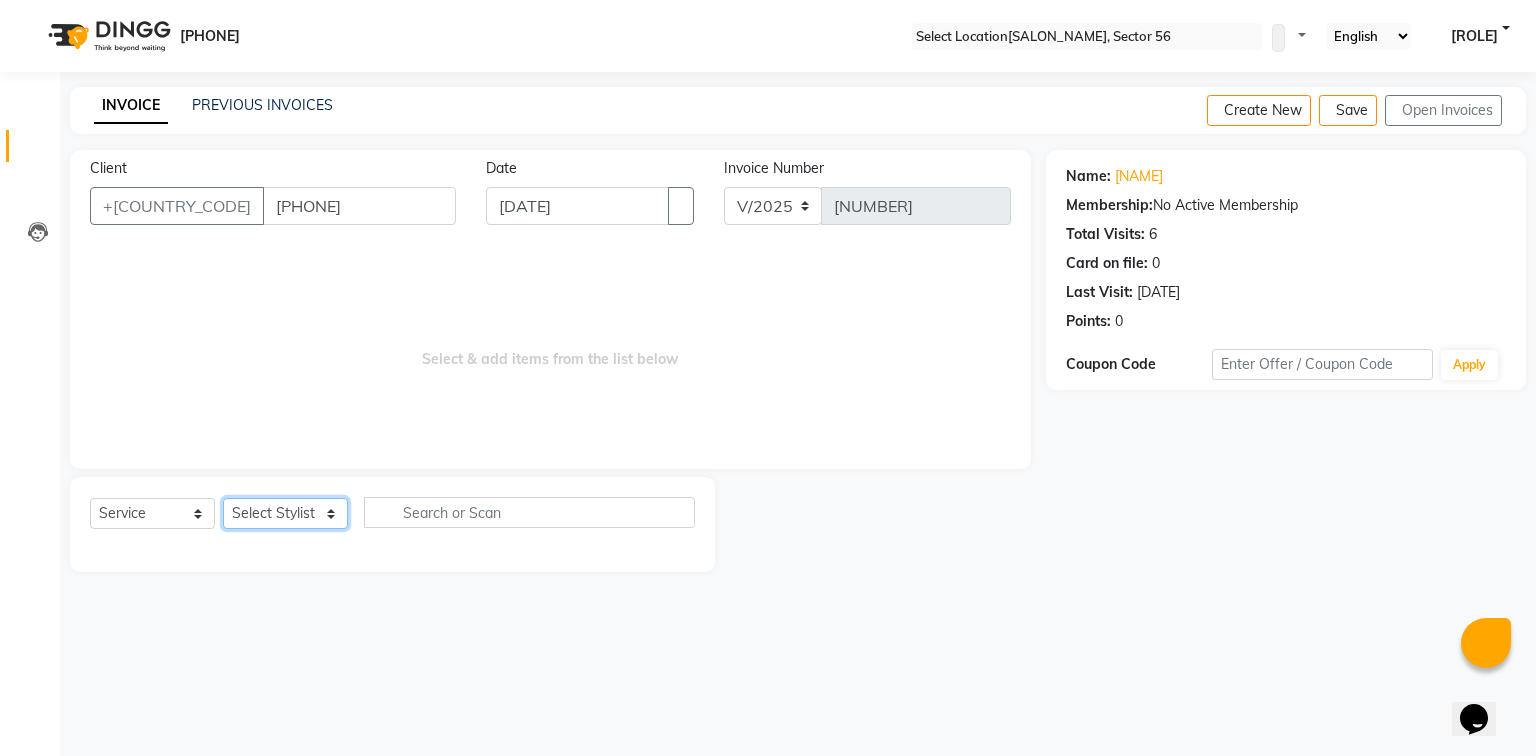 click on "[NAME]" at bounding box center [285, 513] 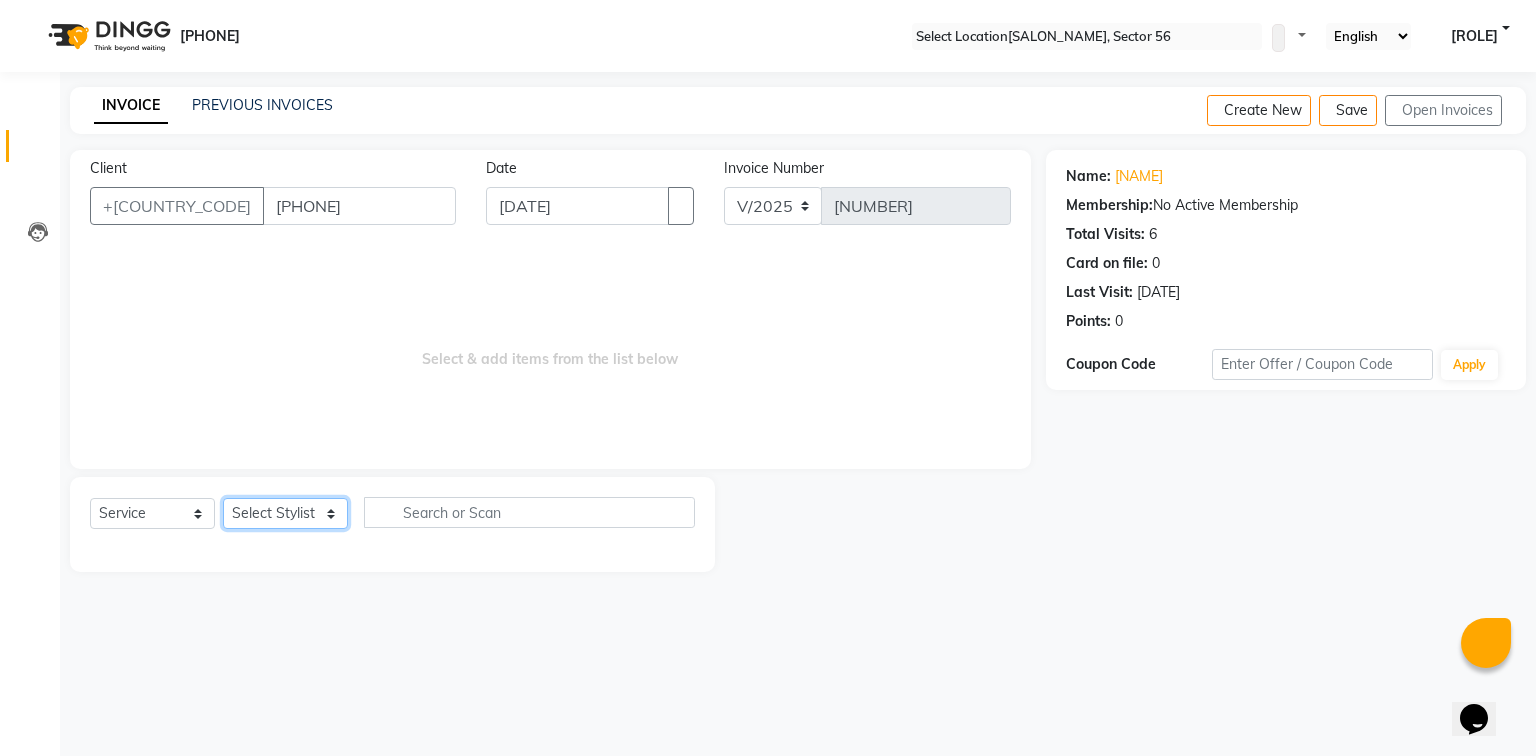 select on "[NUMBER]" 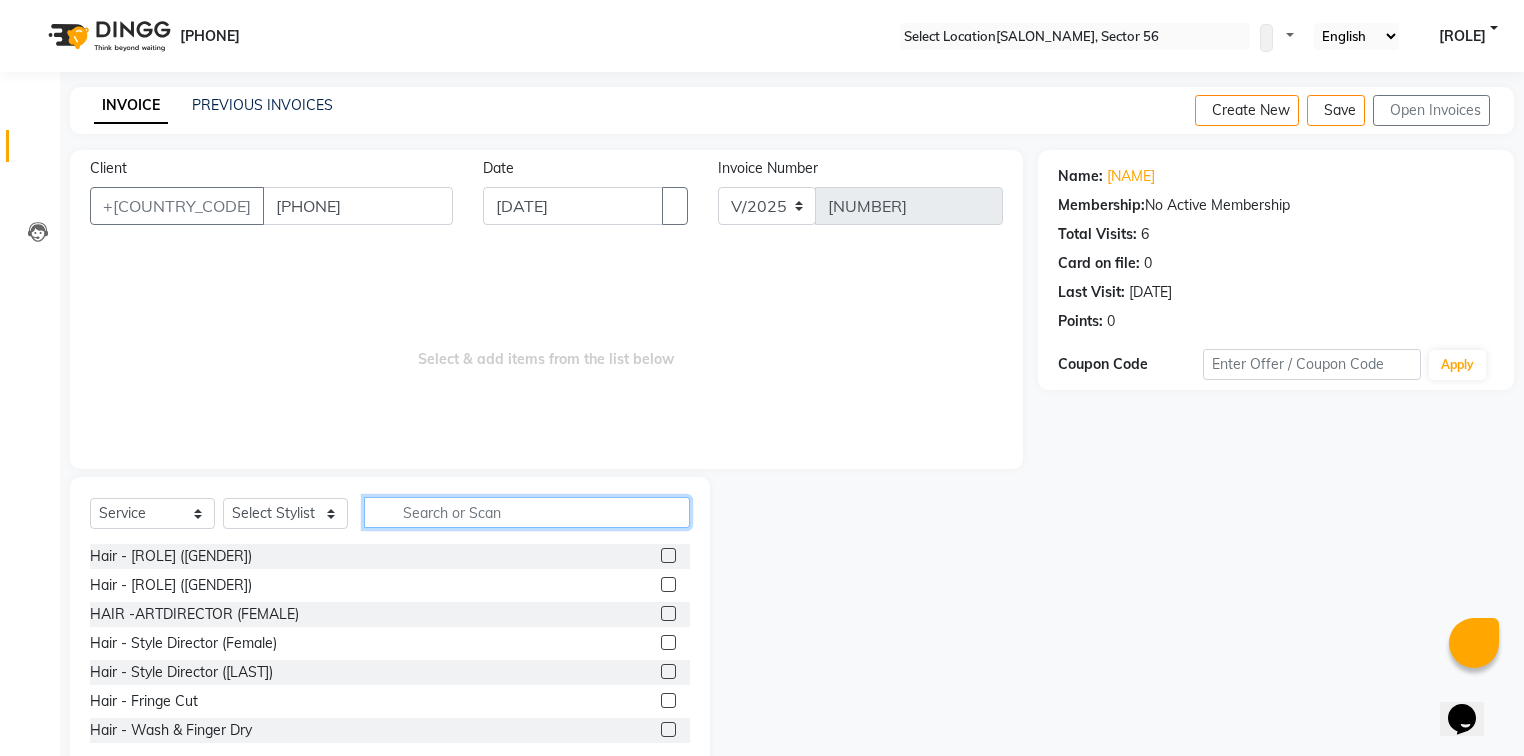 click at bounding box center [527, 512] 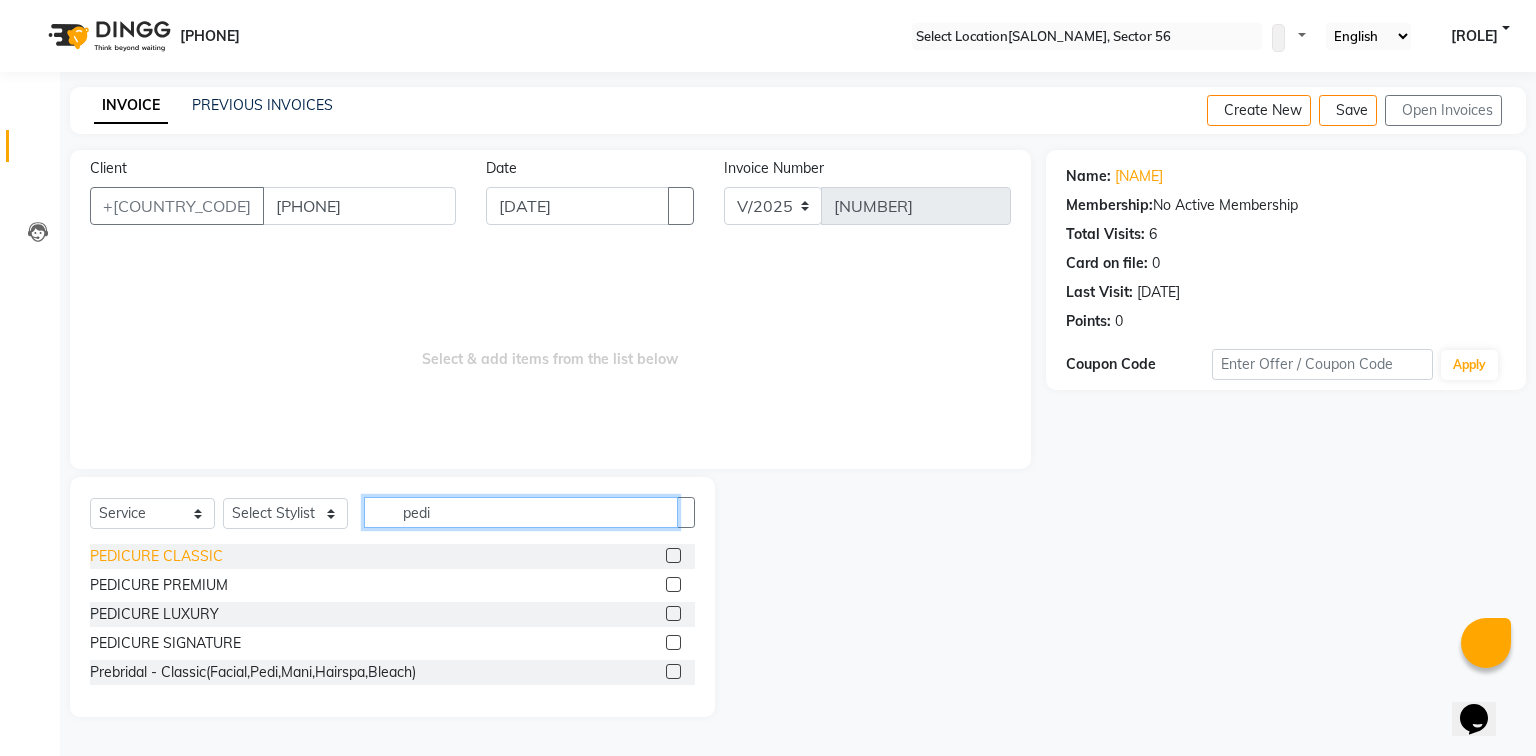 type on "pedi" 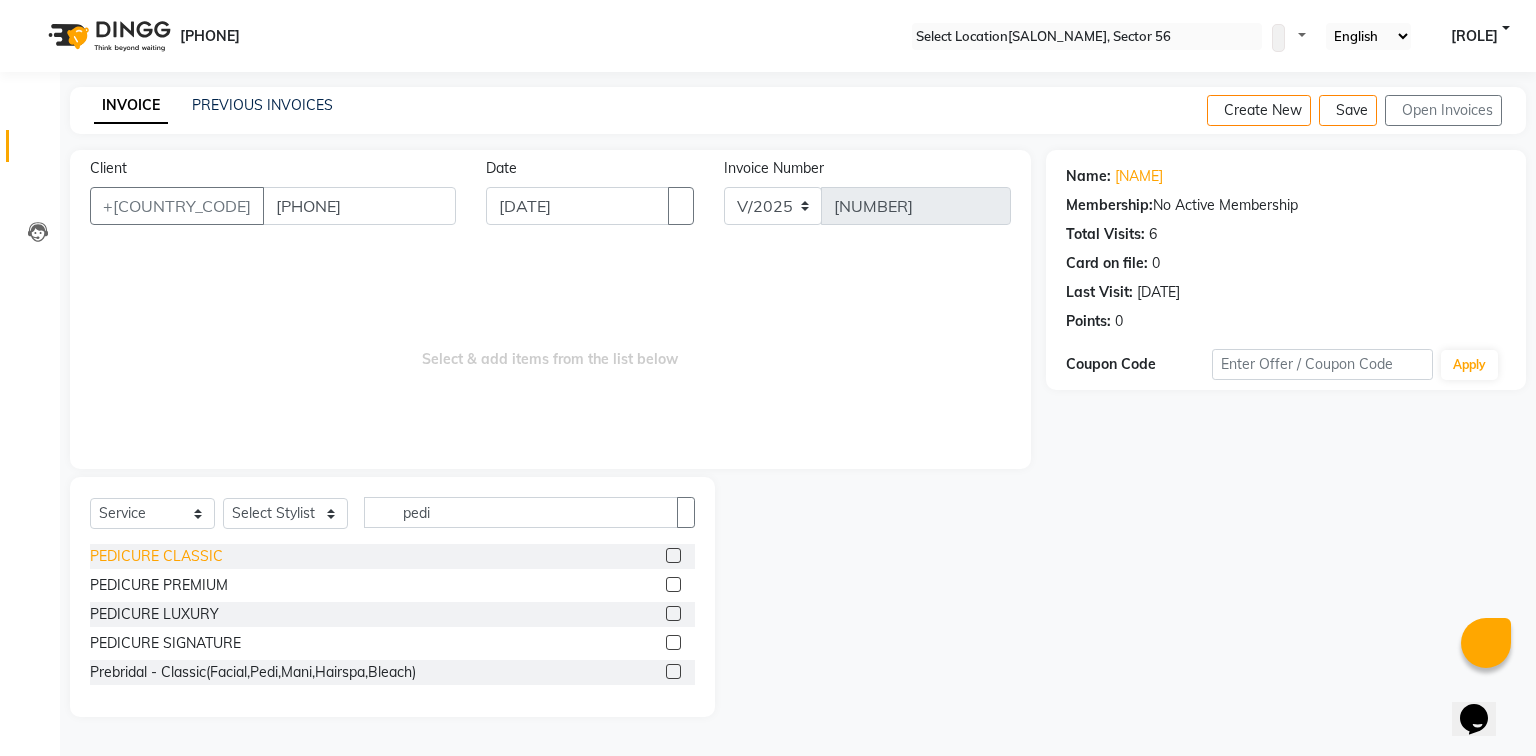 click on "PEDICURE CLASSIC" at bounding box center (156, 556) 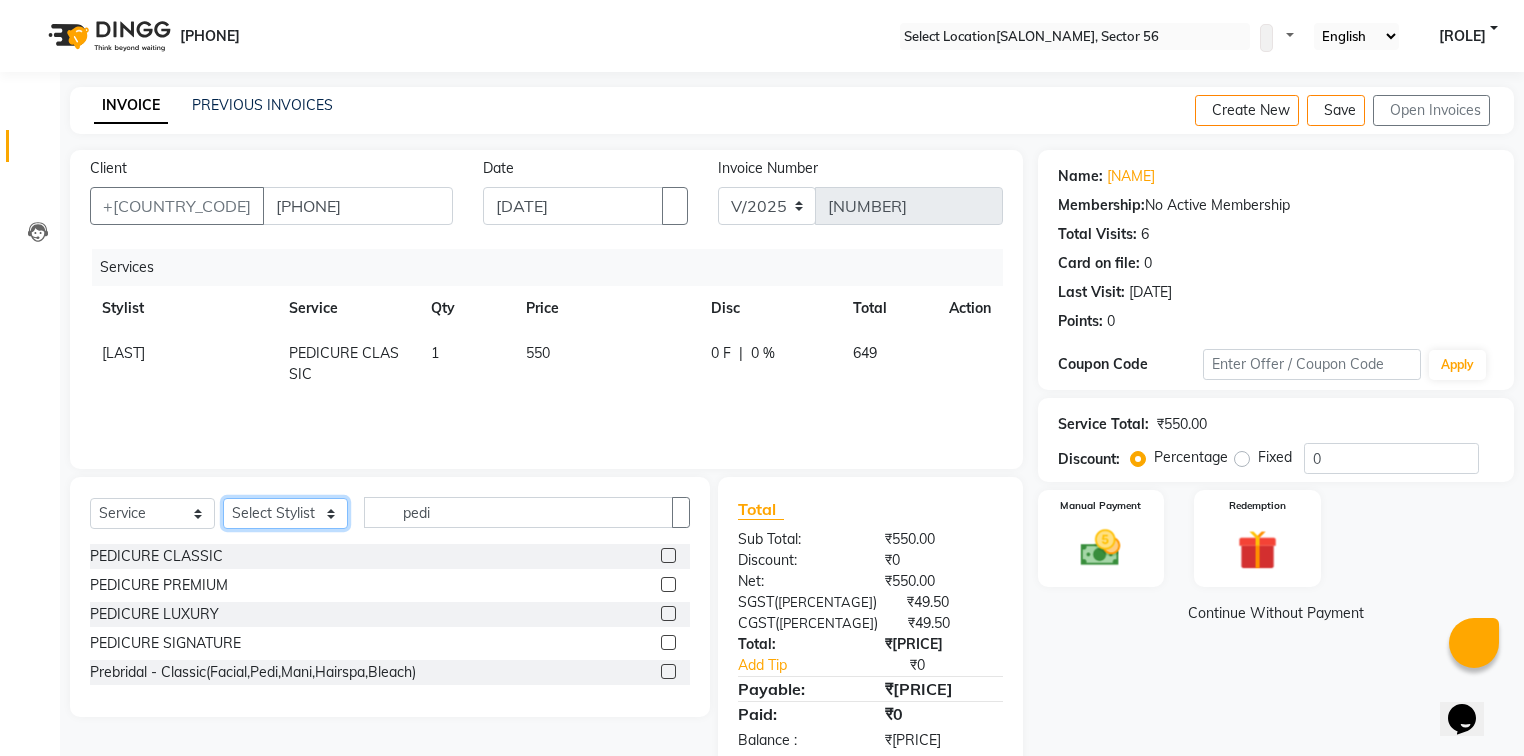 click on "[NAME]" at bounding box center (285, 513) 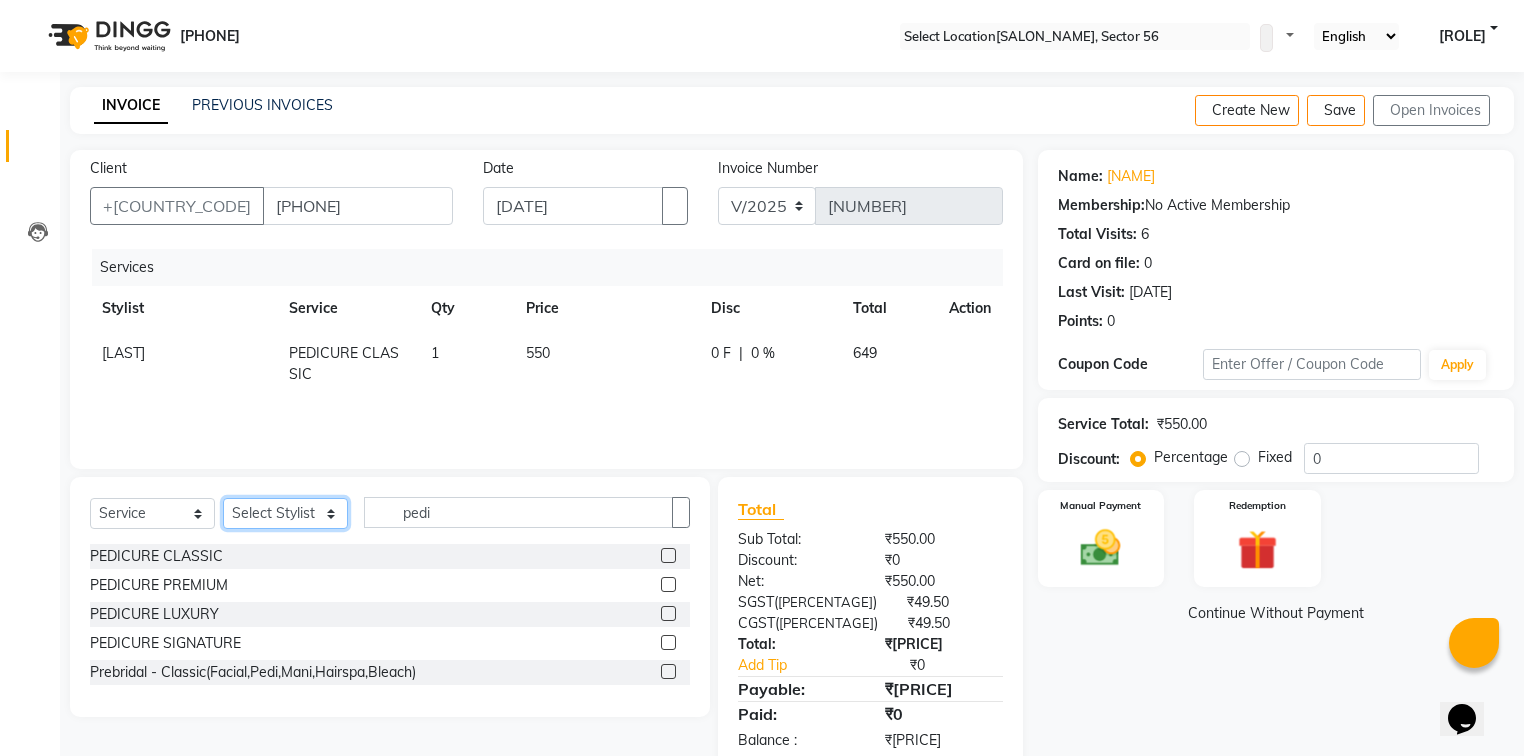 select on "[NUMBER]" 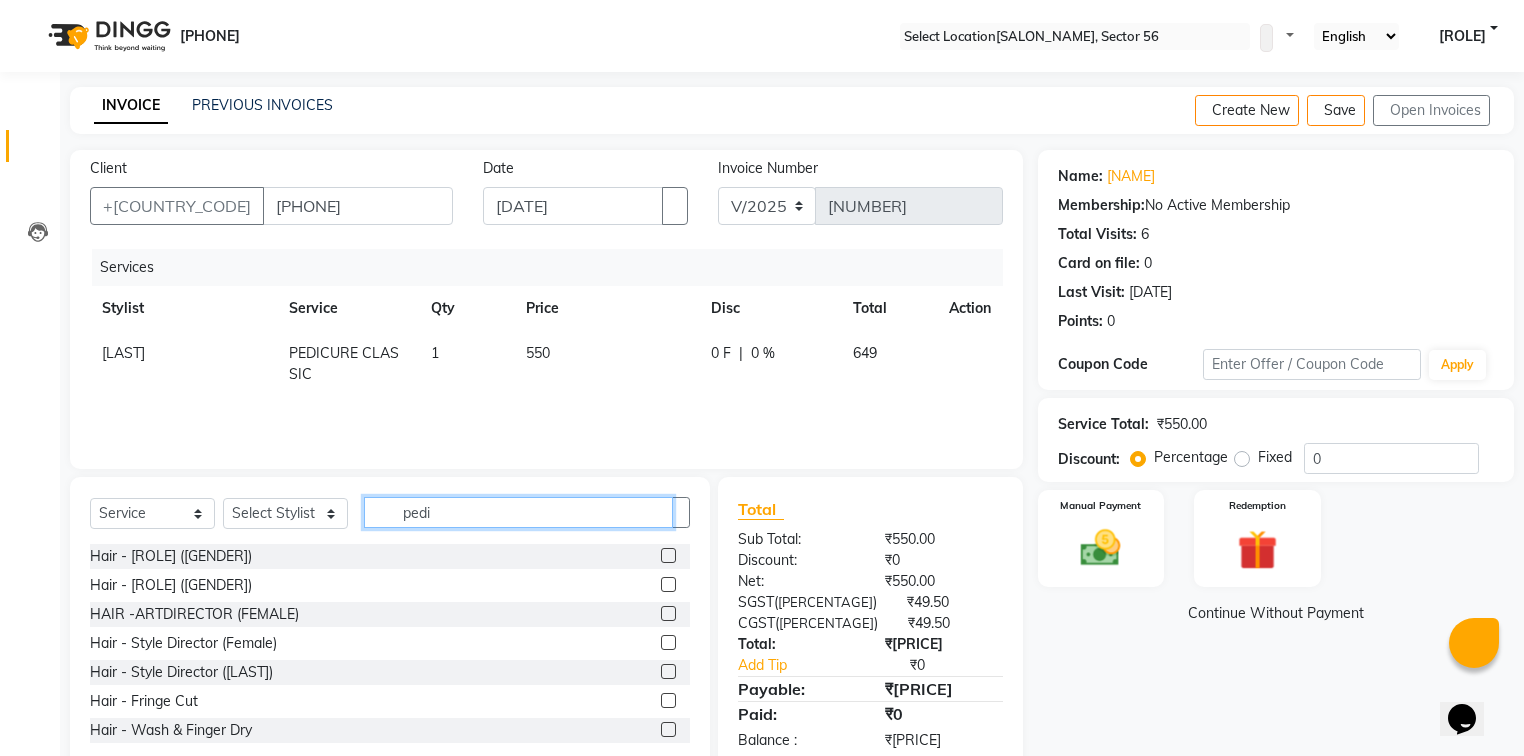 click on "pedi" at bounding box center (518, 512) 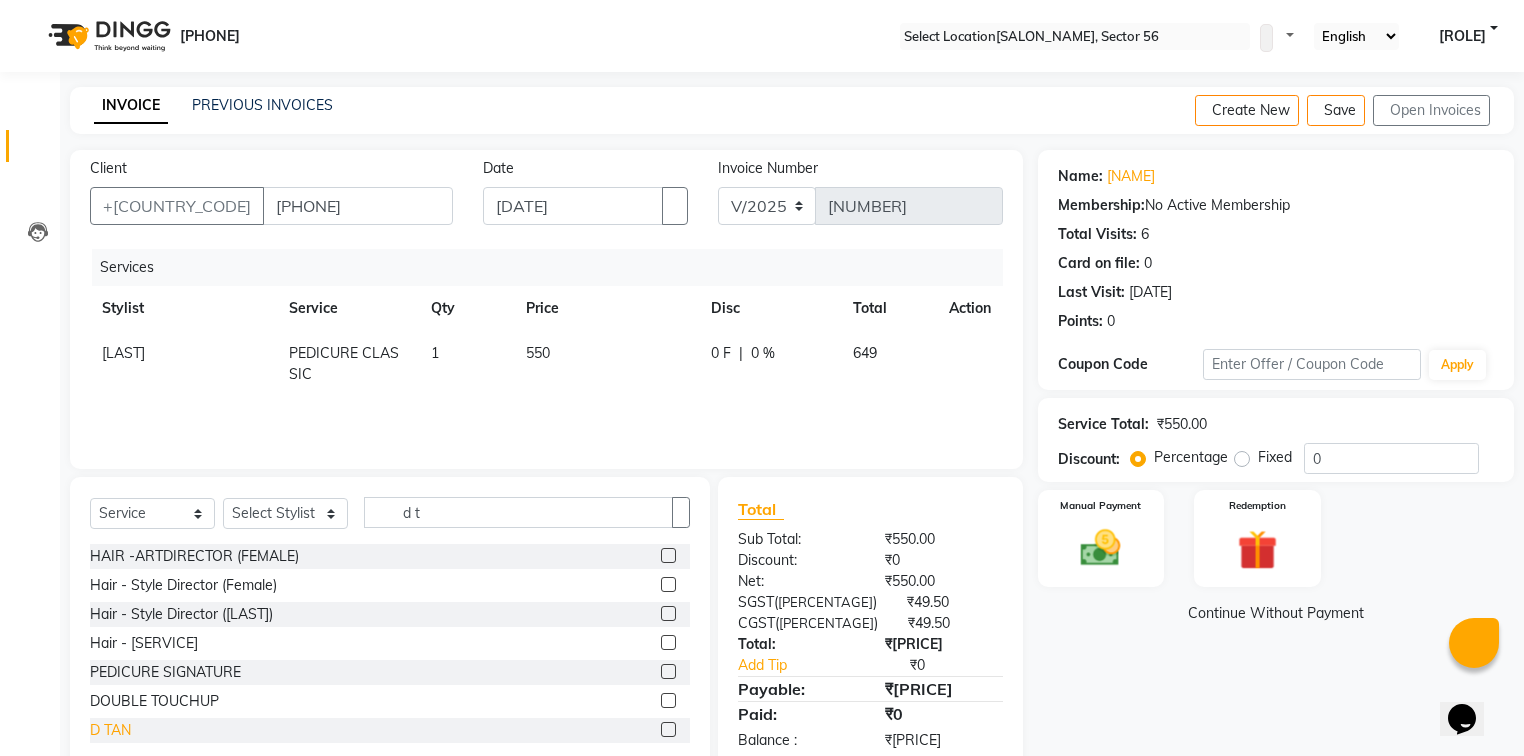 click on "D TAN" at bounding box center [194, 556] 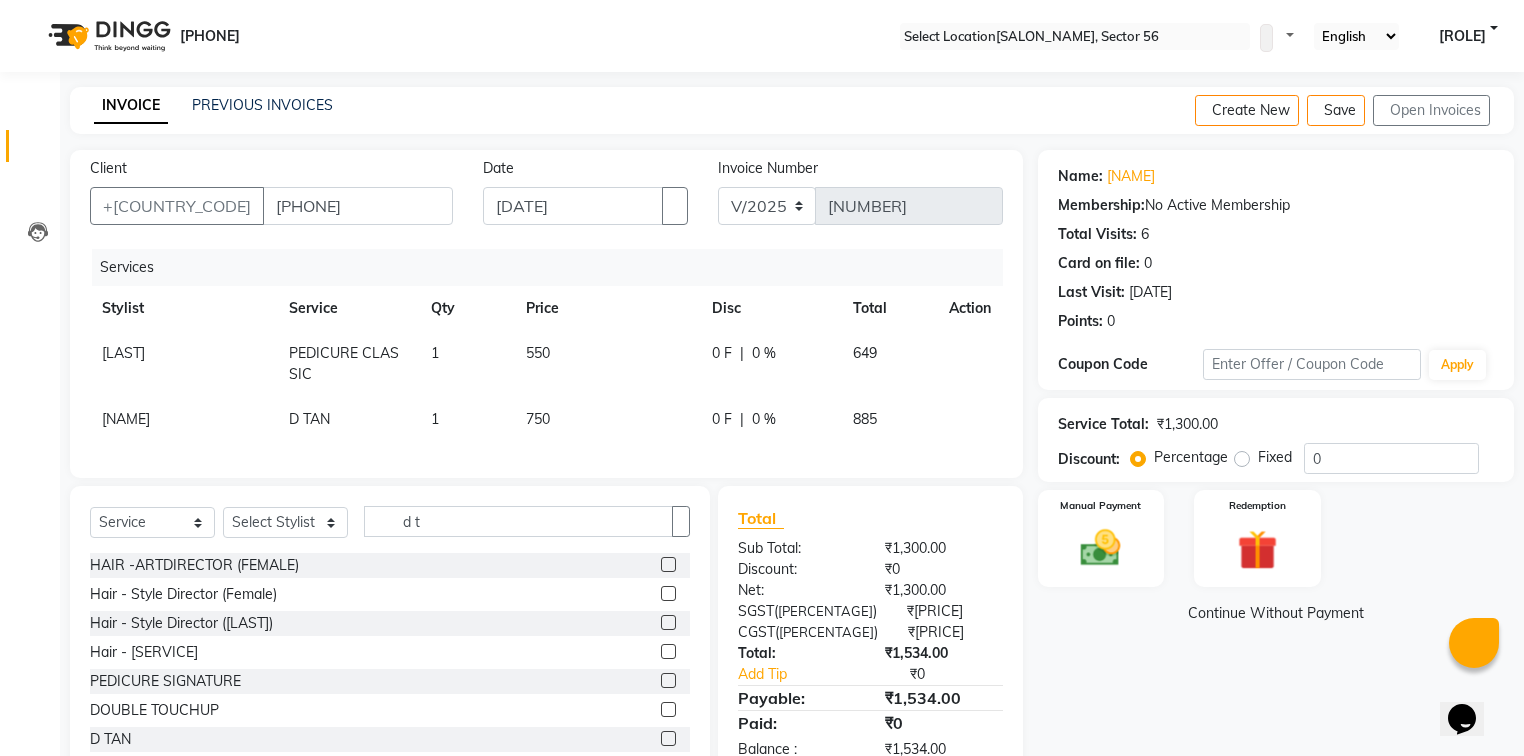 click on "750" at bounding box center [607, 364] 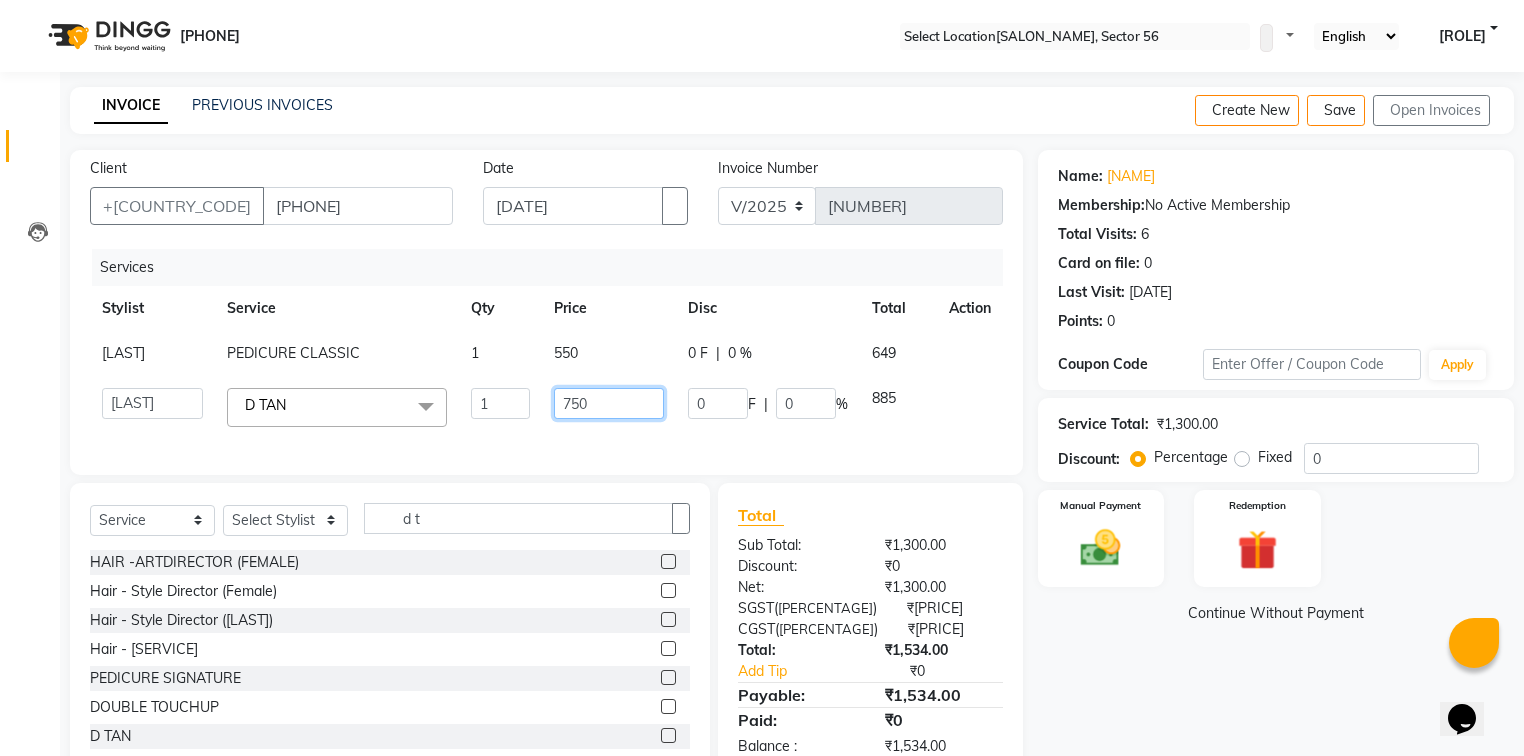 click on "750" at bounding box center (500, 403) 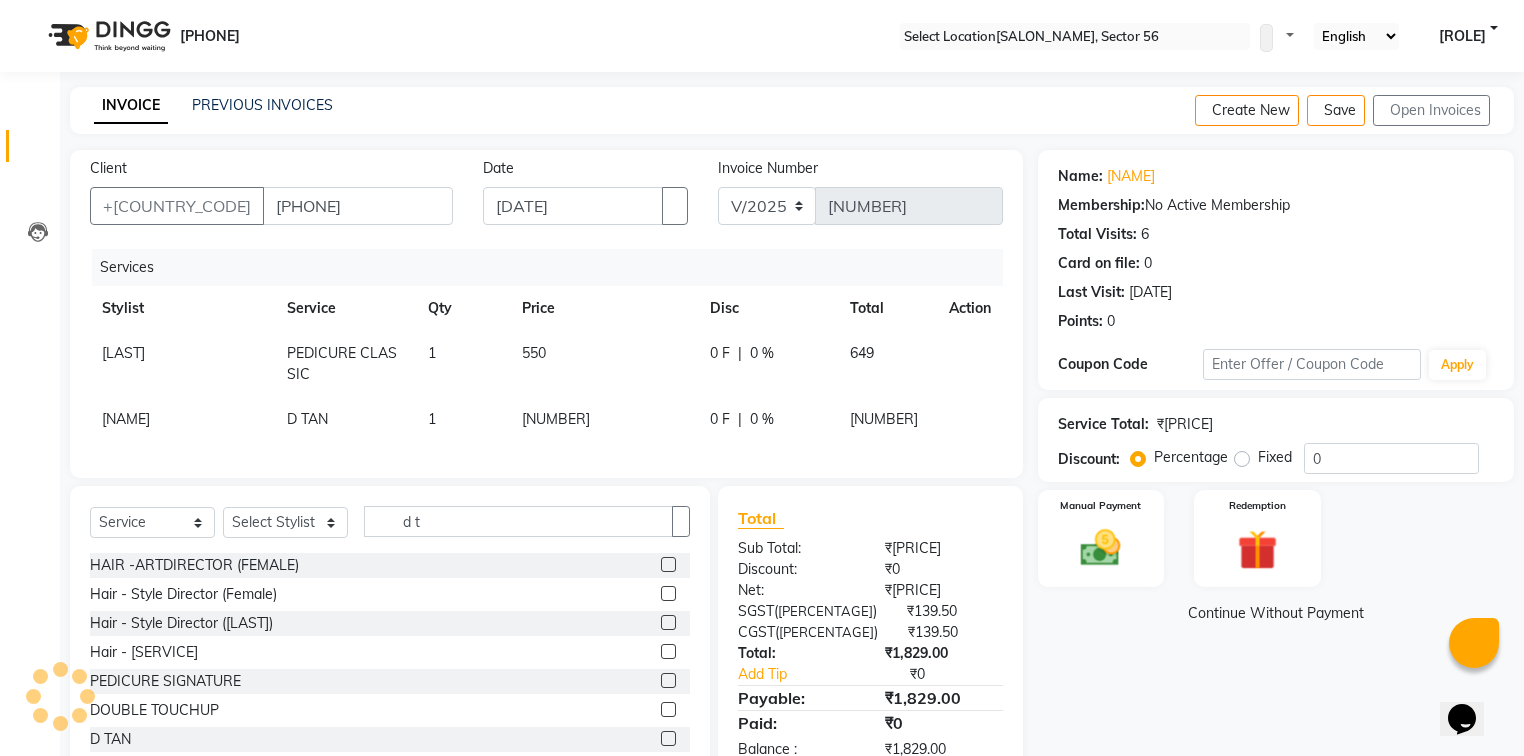 click on "PEDICURE CLASSIC 1 550 0 F | 0 % 649 mosingents D TAN 1 1000 0 F | 0 % 1180" at bounding box center (546, 353) 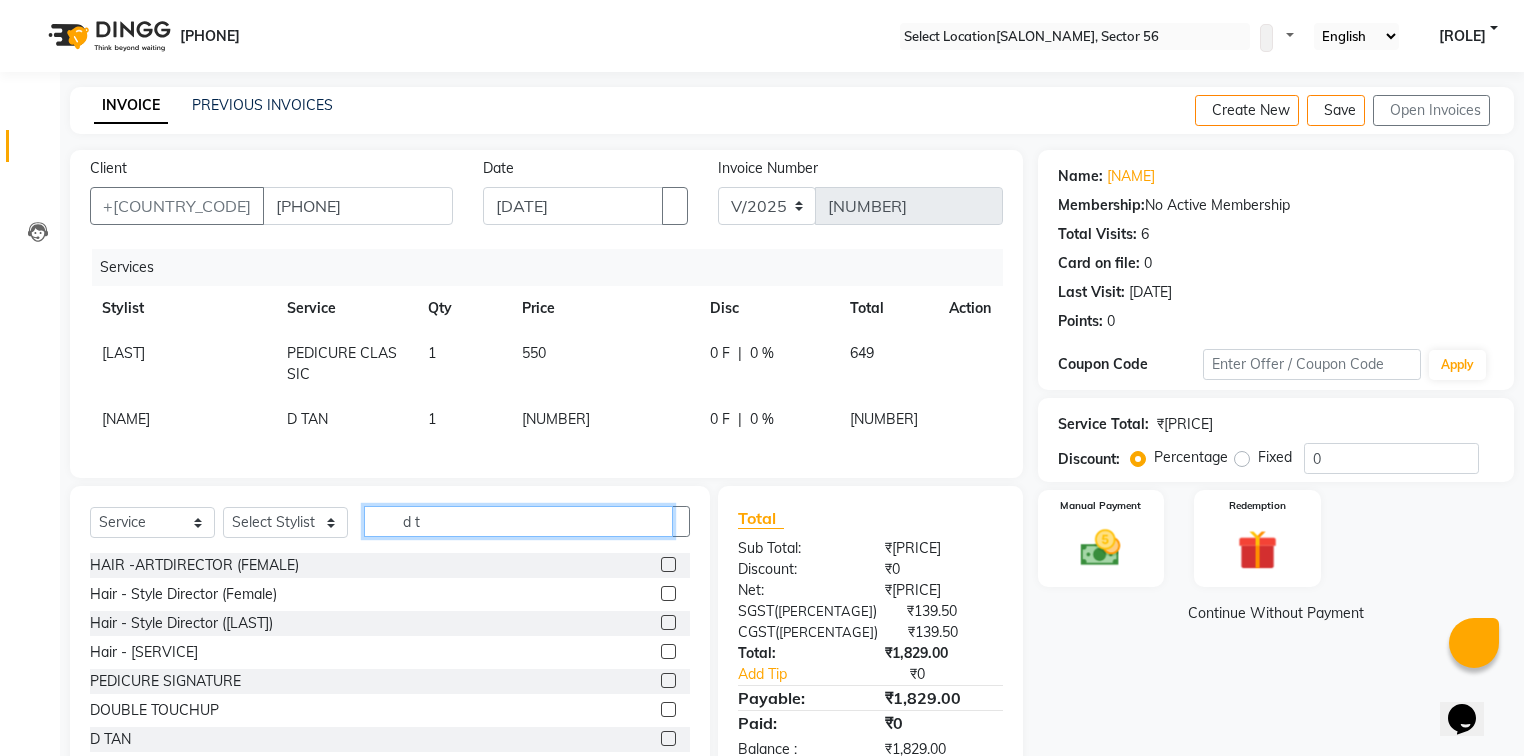 click on "d t" at bounding box center (518, 521) 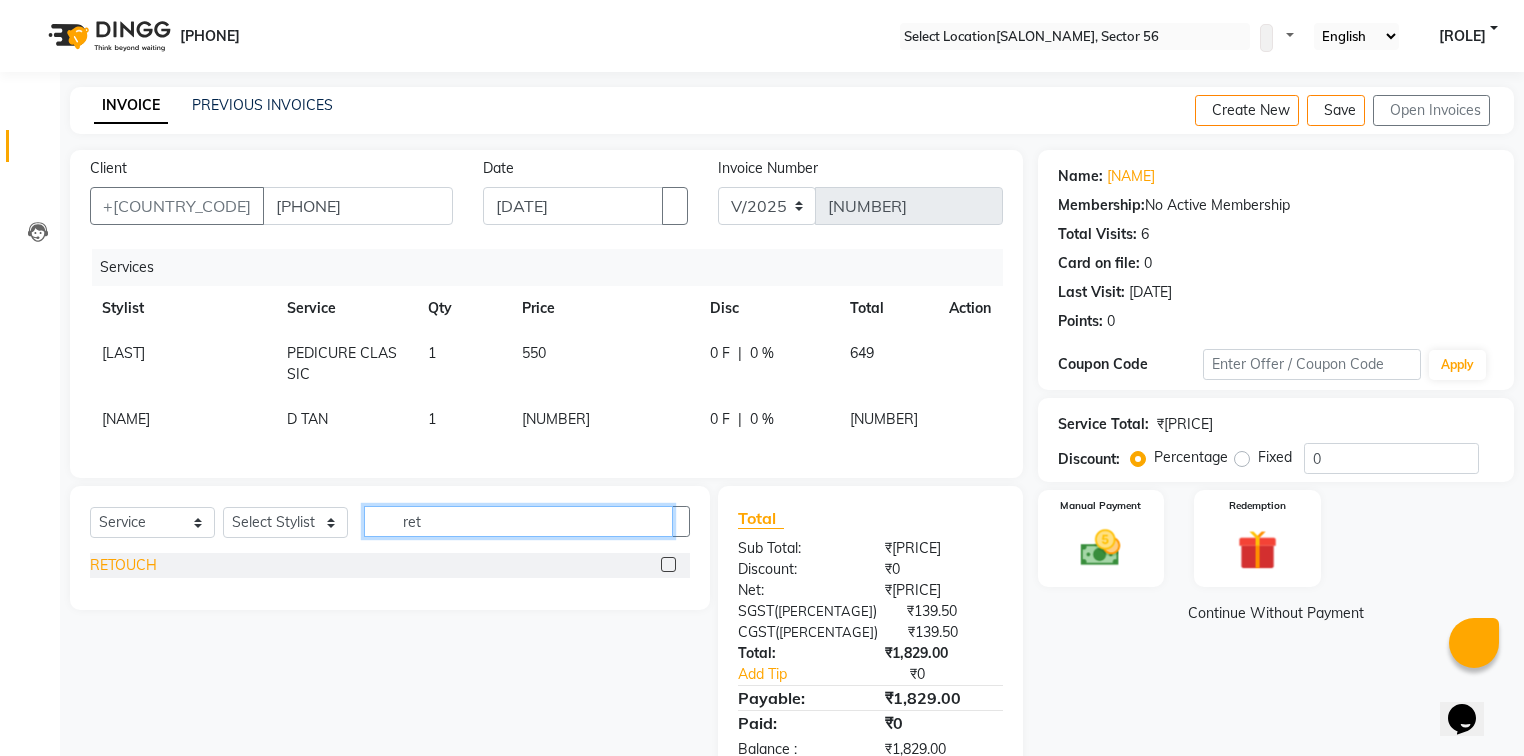 type on "ret" 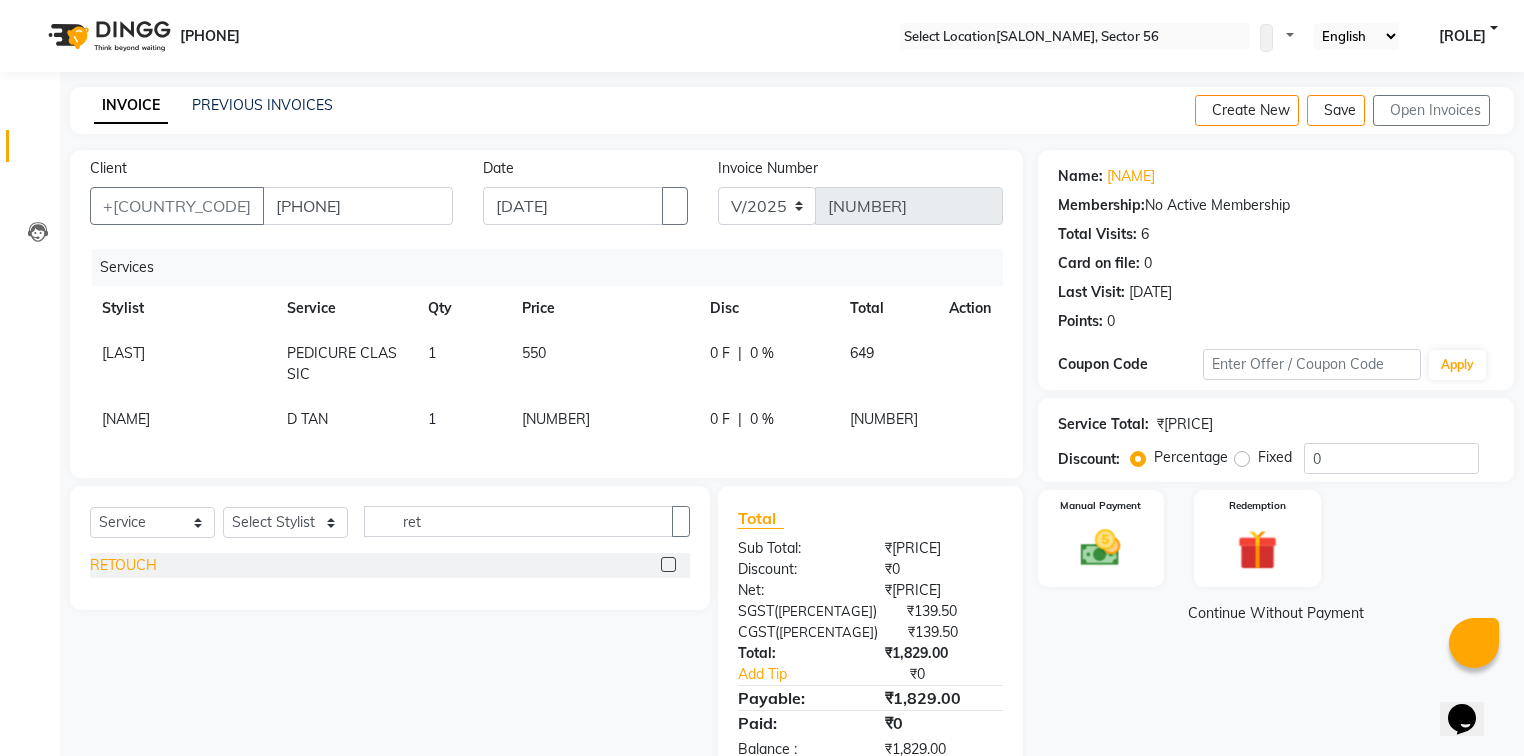 click on "RETOUCH" at bounding box center [123, 565] 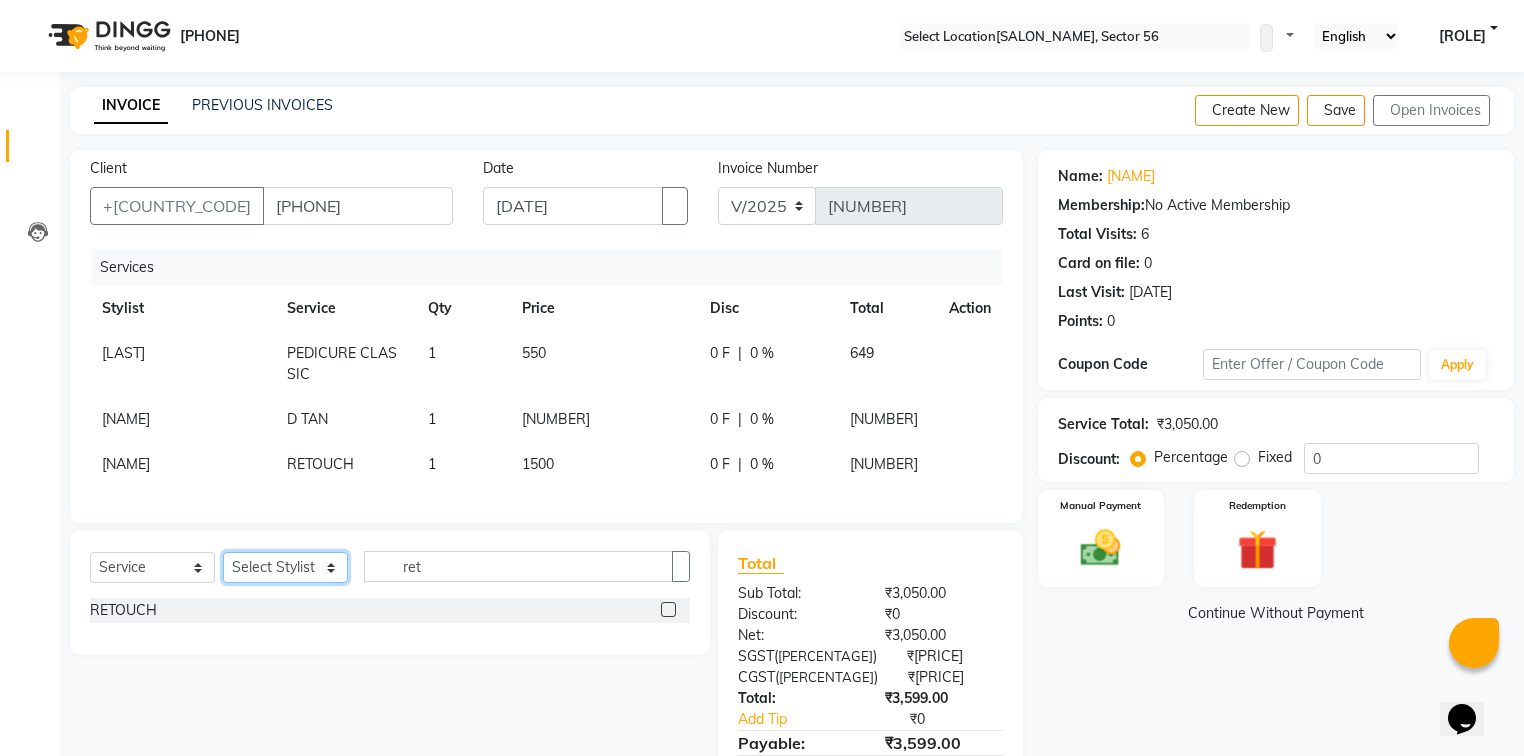 click on "[NAME]" at bounding box center [285, 567] 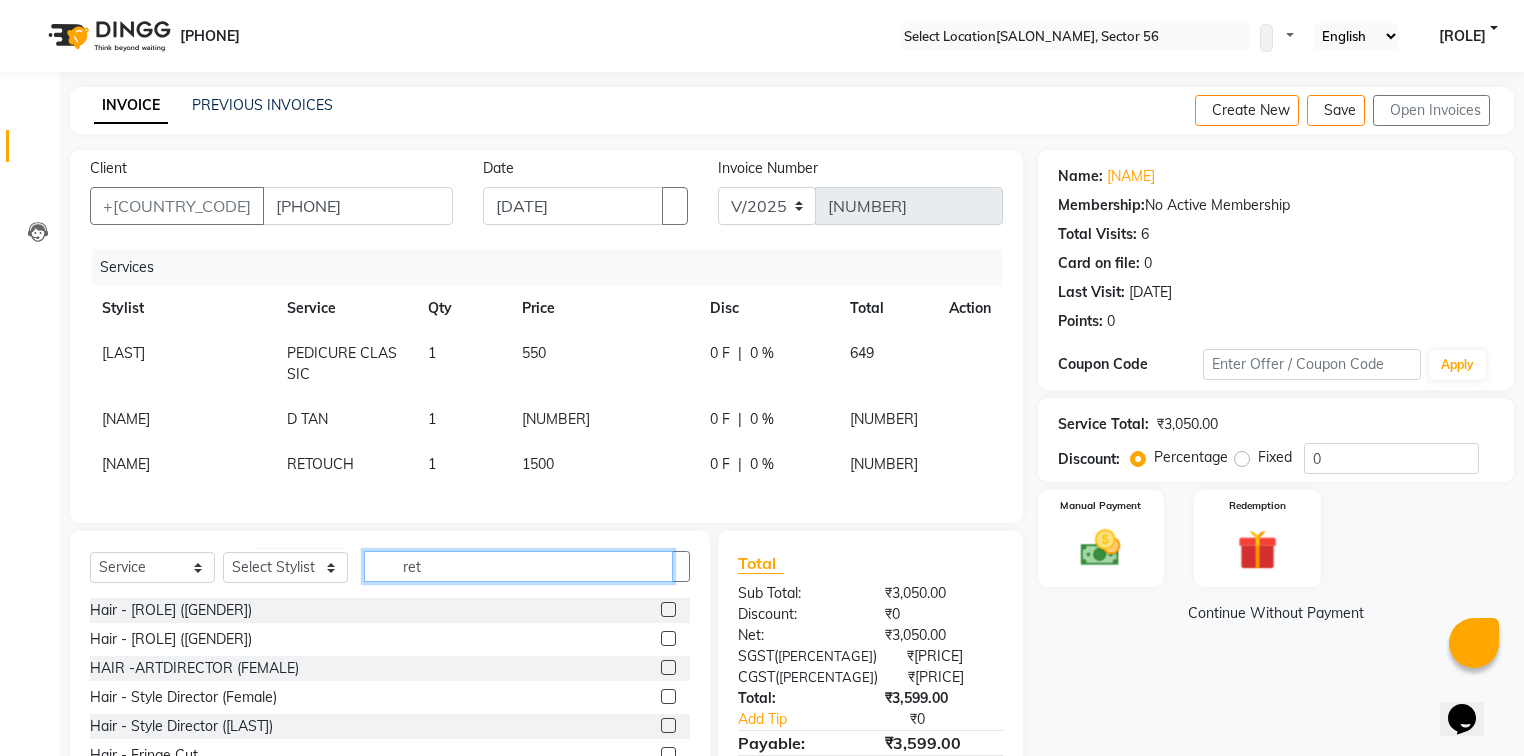 click on "ret" at bounding box center (518, 566) 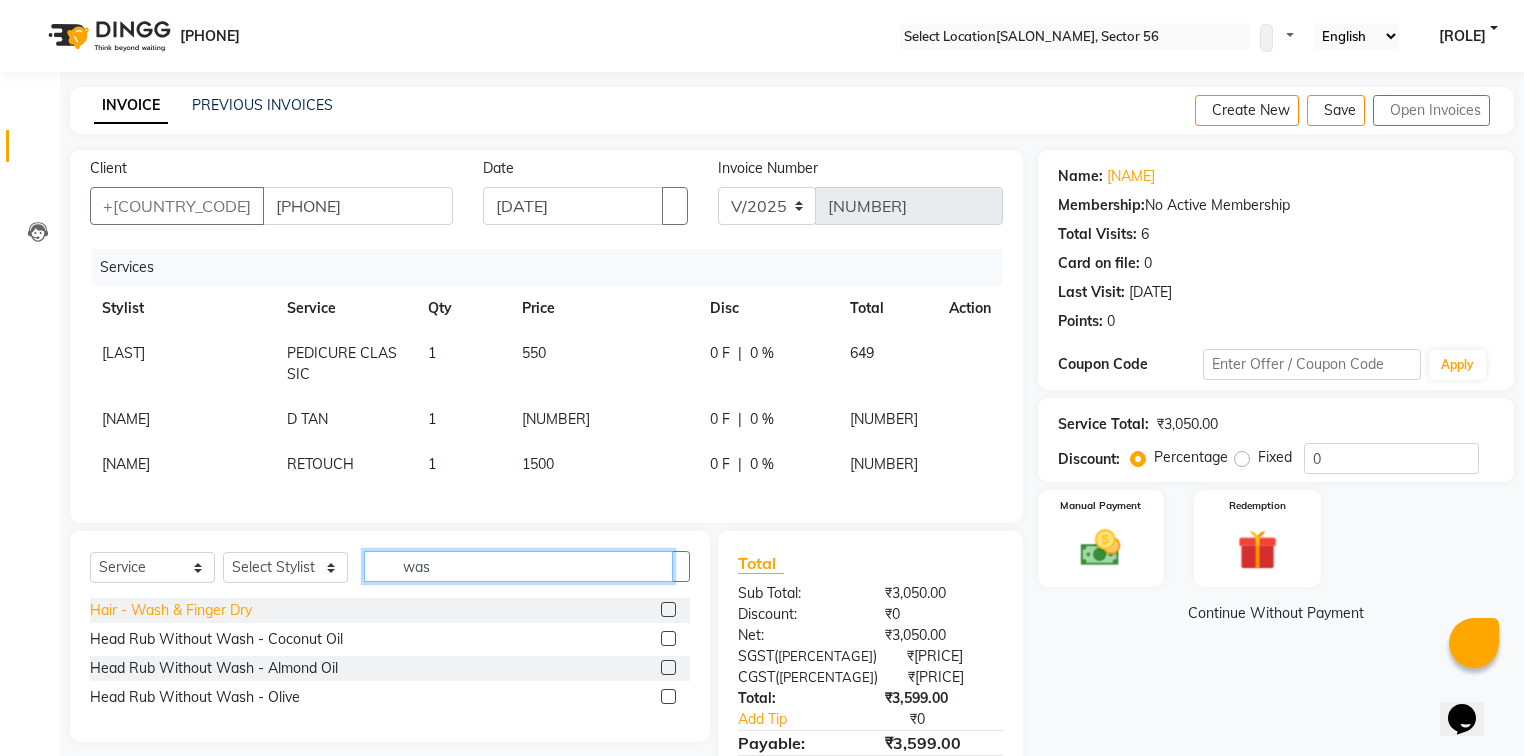 type on "was" 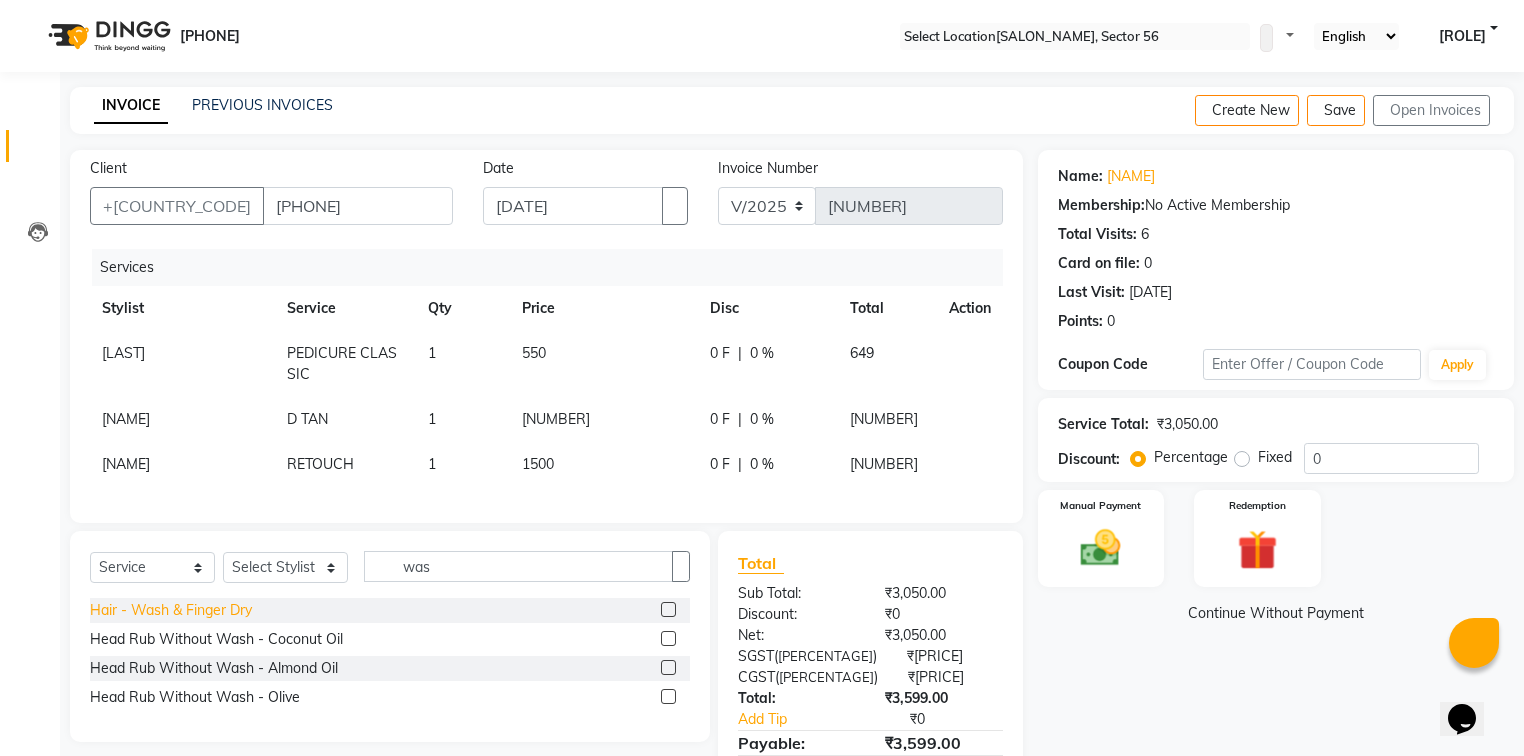 click on "Hair - Wash  & Finger Dry" at bounding box center [171, 610] 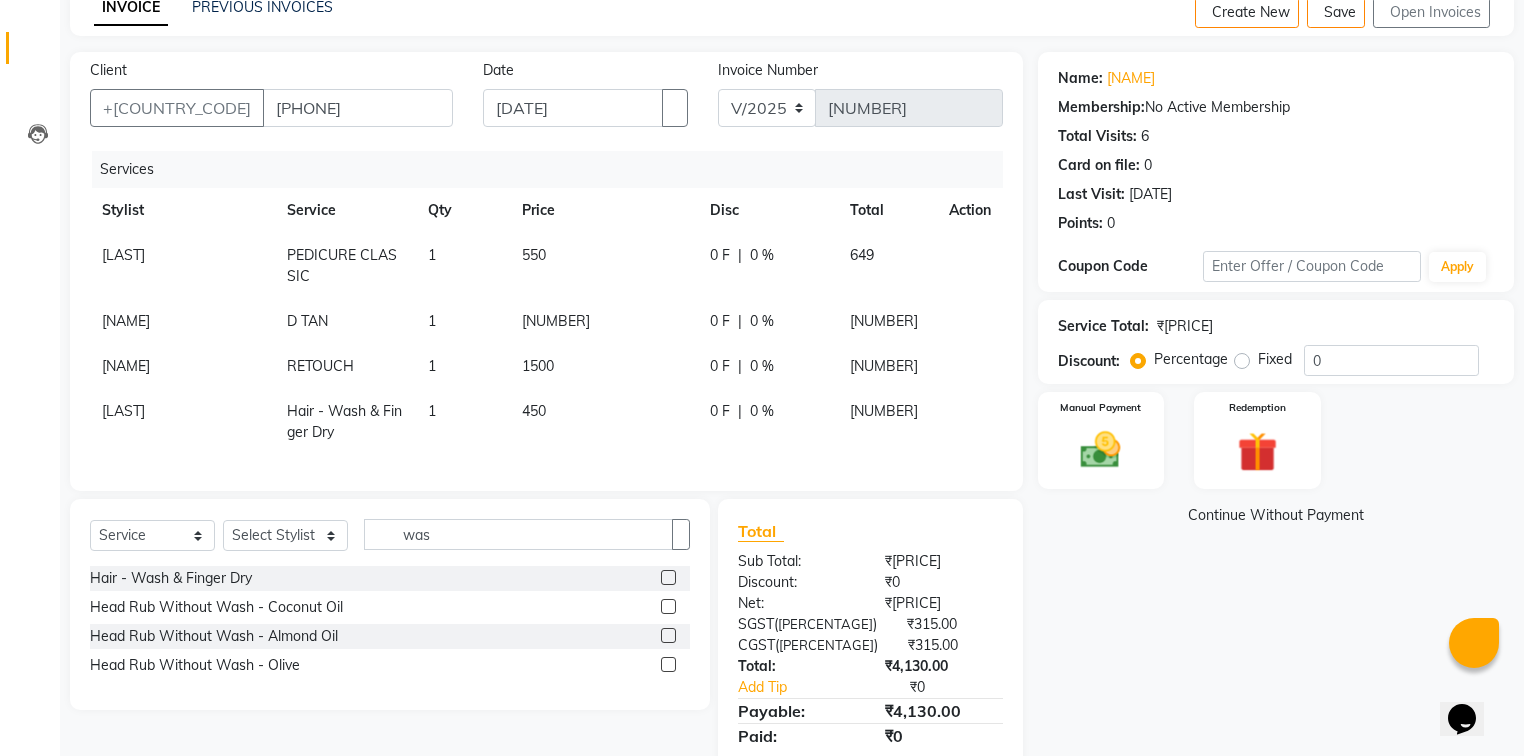 scroll, scrollTop: 176, scrollLeft: 0, axis: vertical 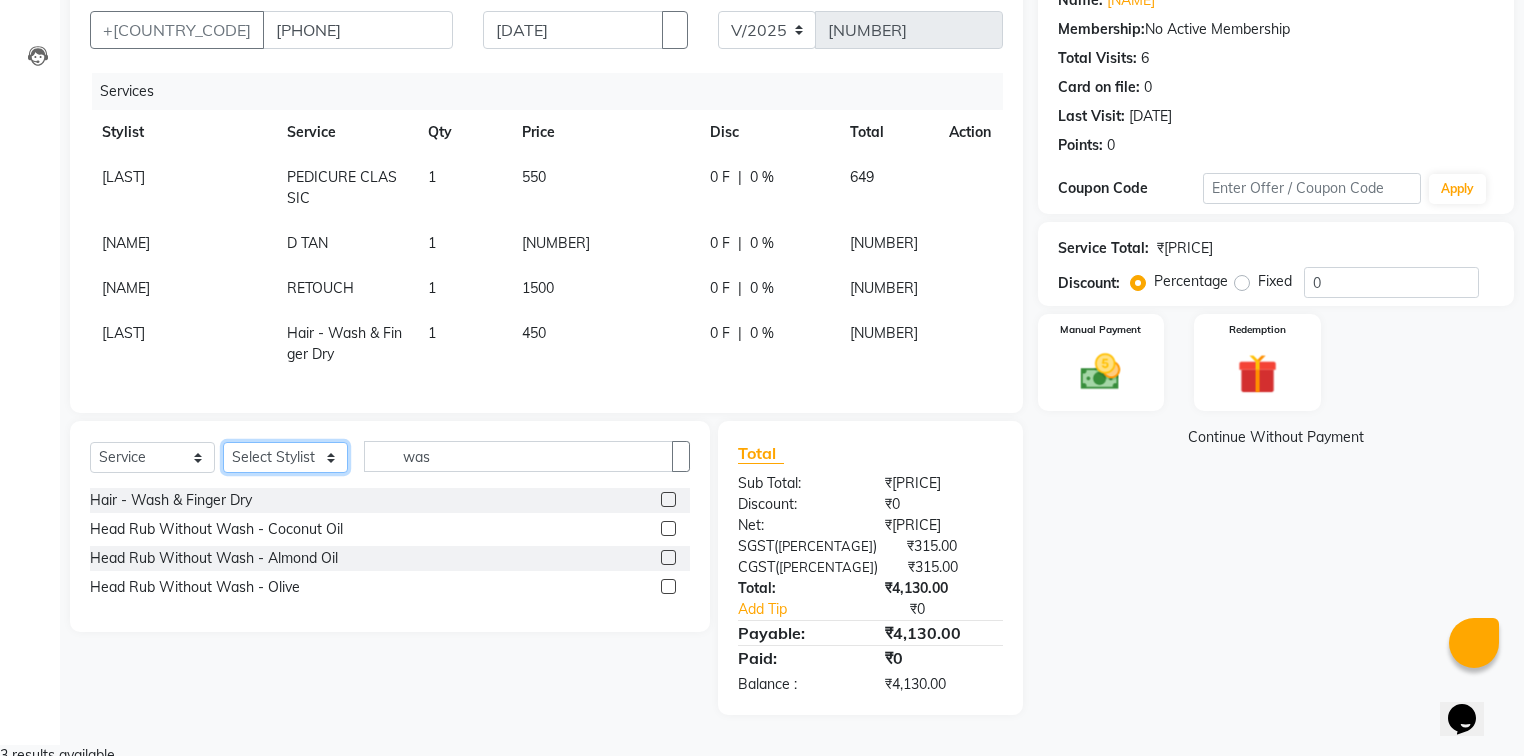 click on "[NAME]" at bounding box center [285, 457] 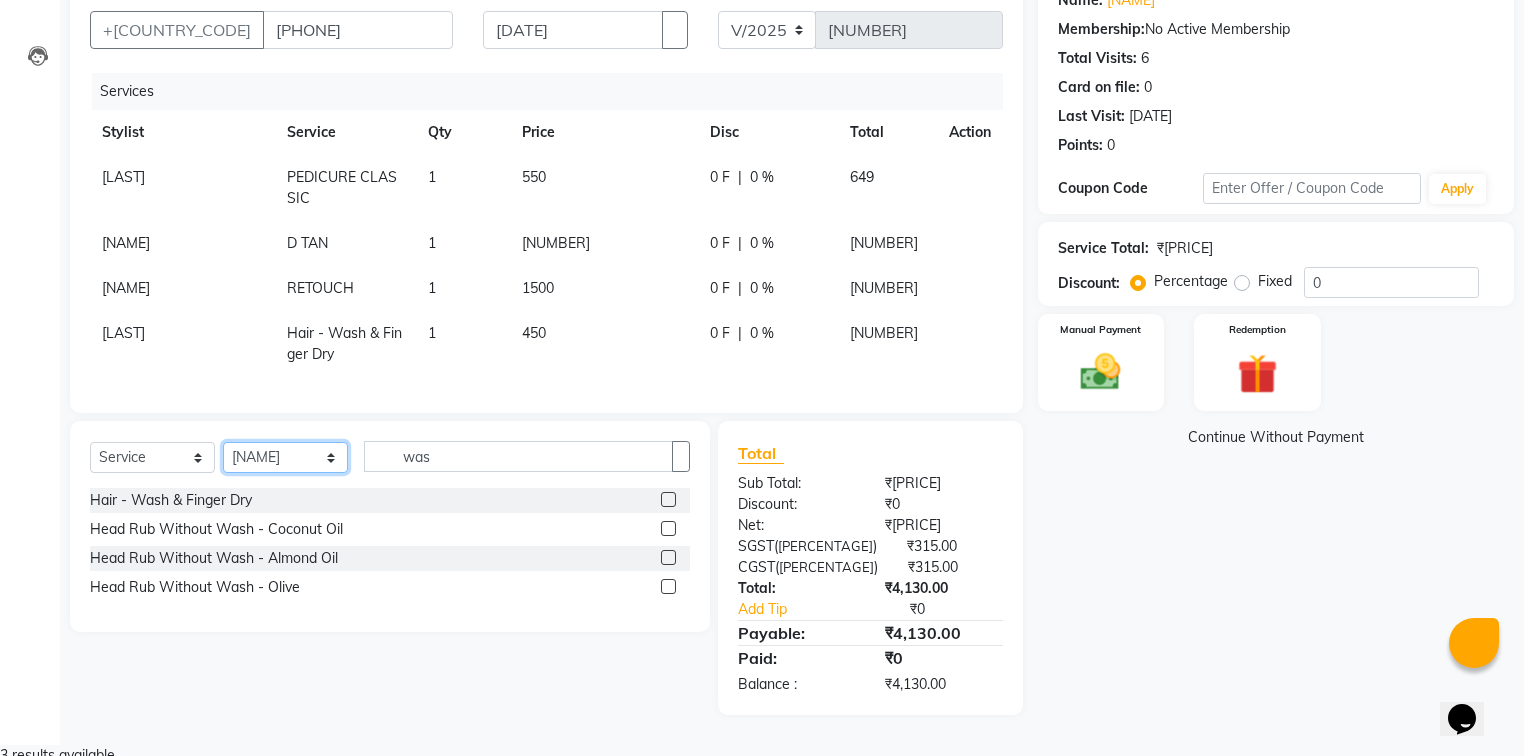 click on "[NAME]" at bounding box center (285, 457) 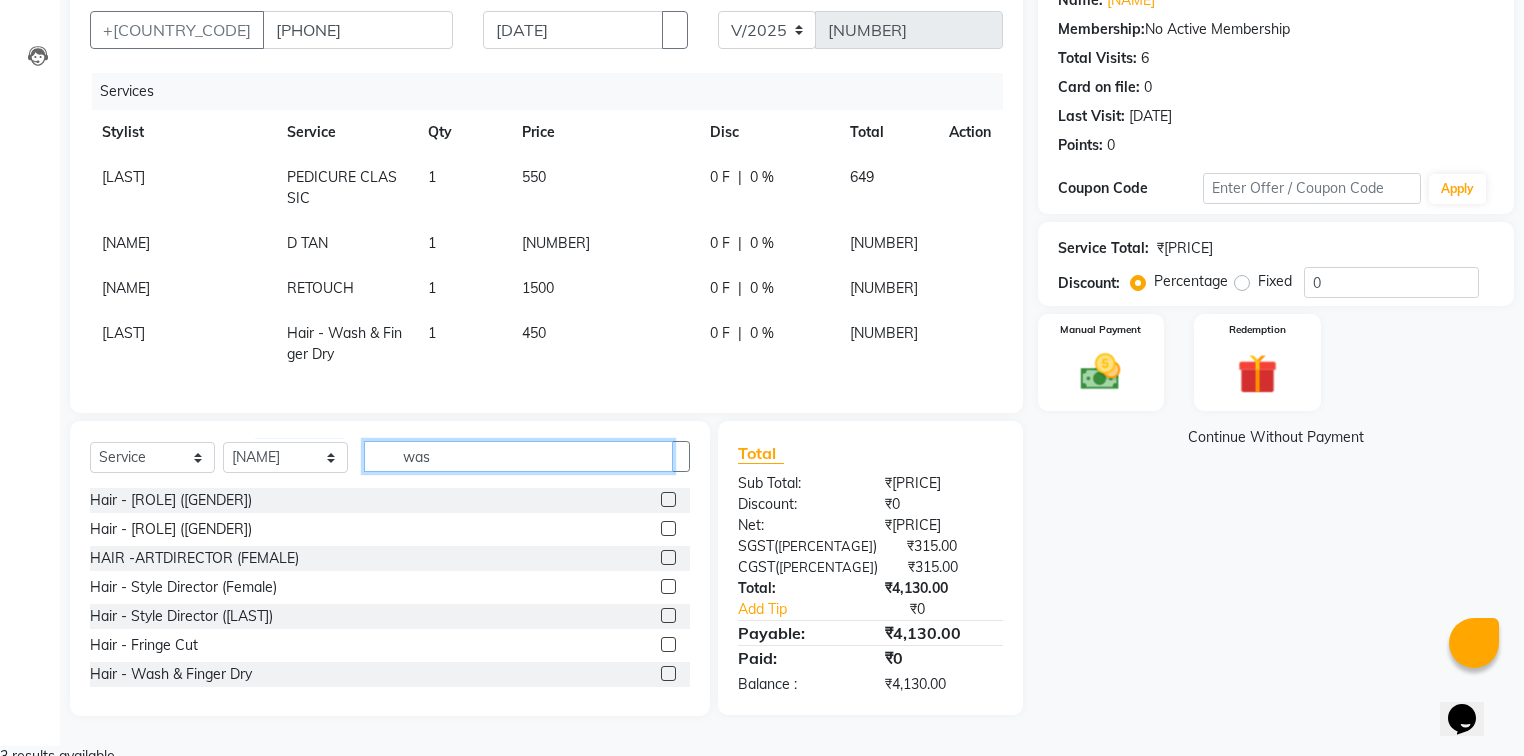 click on "was" at bounding box center (518, 456) 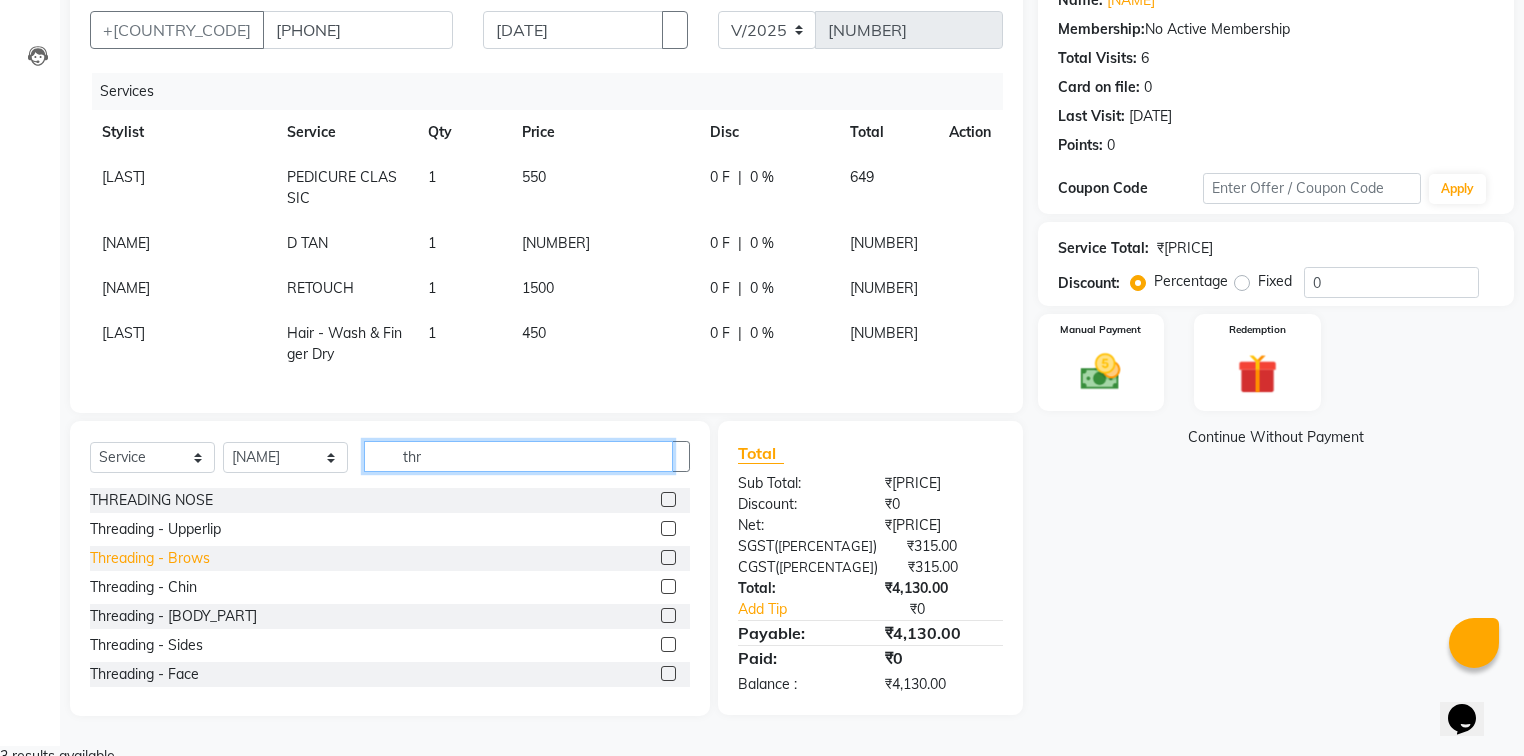 type on "thr" 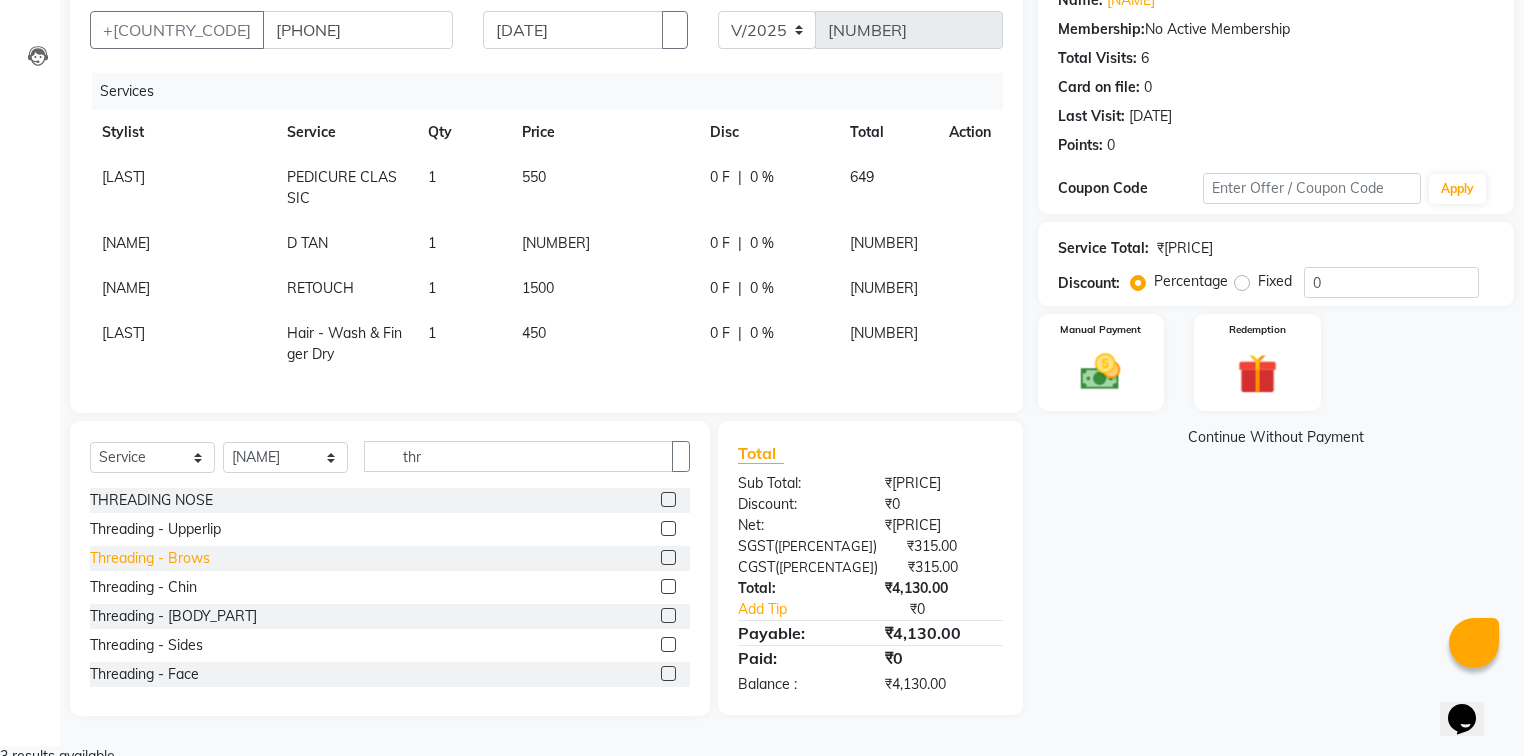 click on "Threading - Brows" at bounding box center (151, 500) 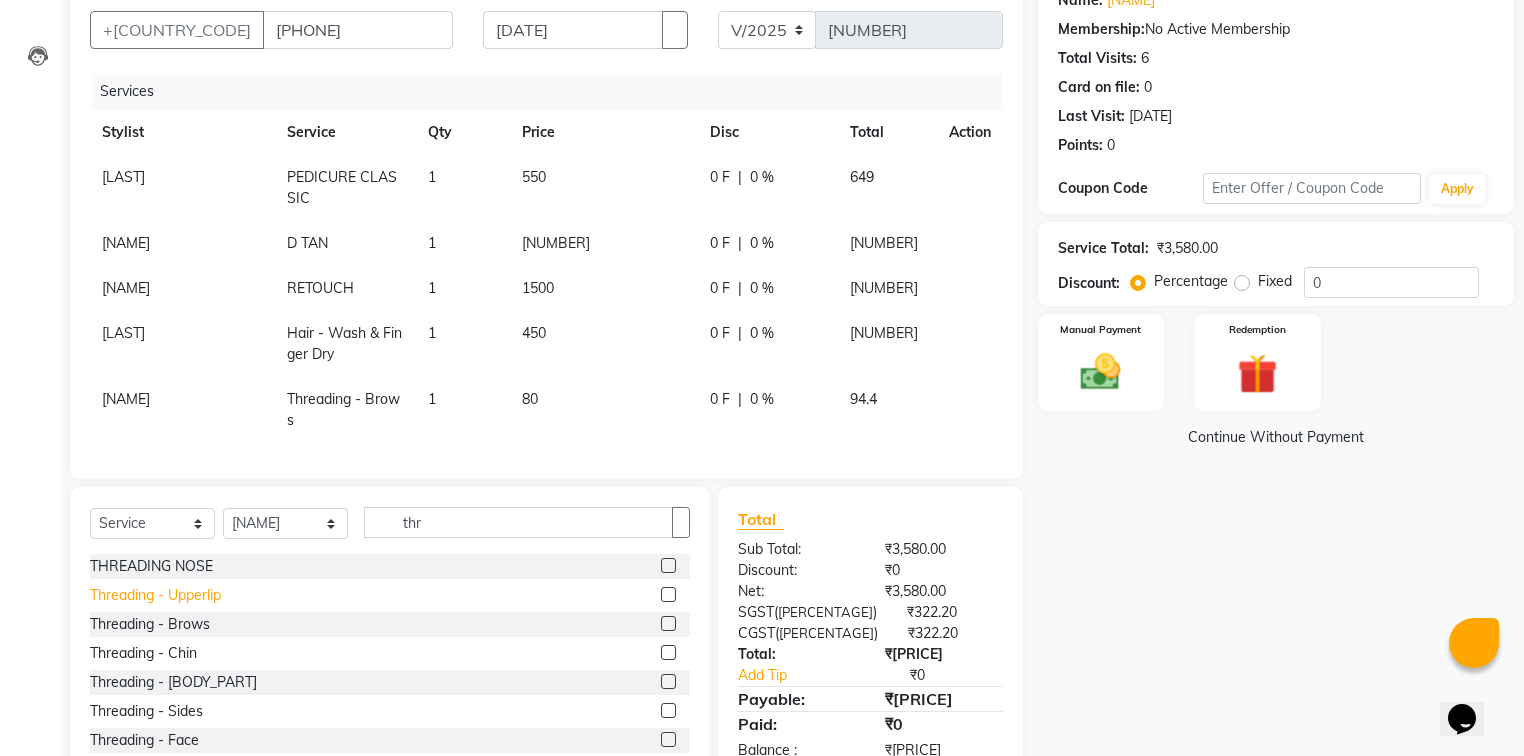 click on "Threading - Upperlip" at bounding box center [151, 566] 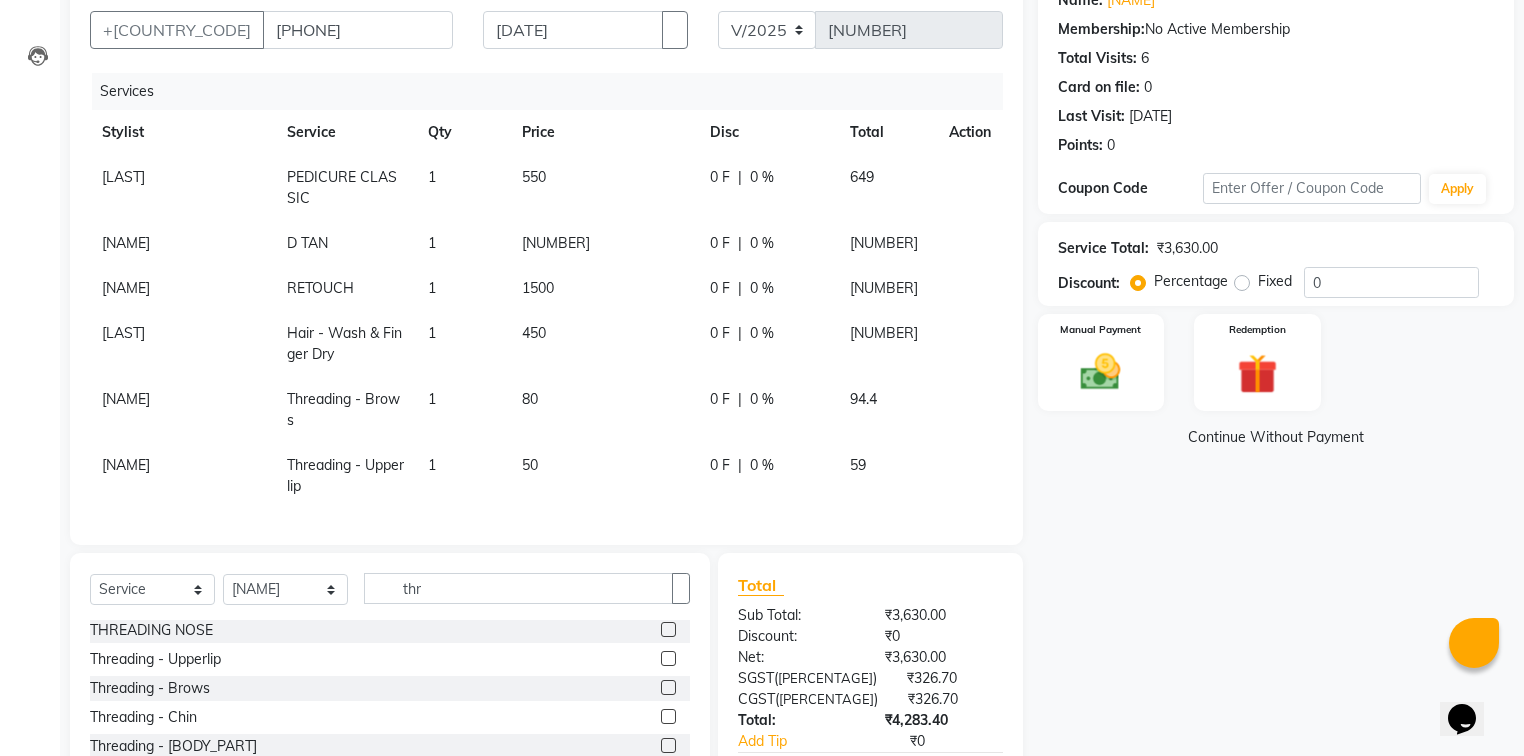scroll, scrollTop: 3, scrollLeft: 0, axis: vertical 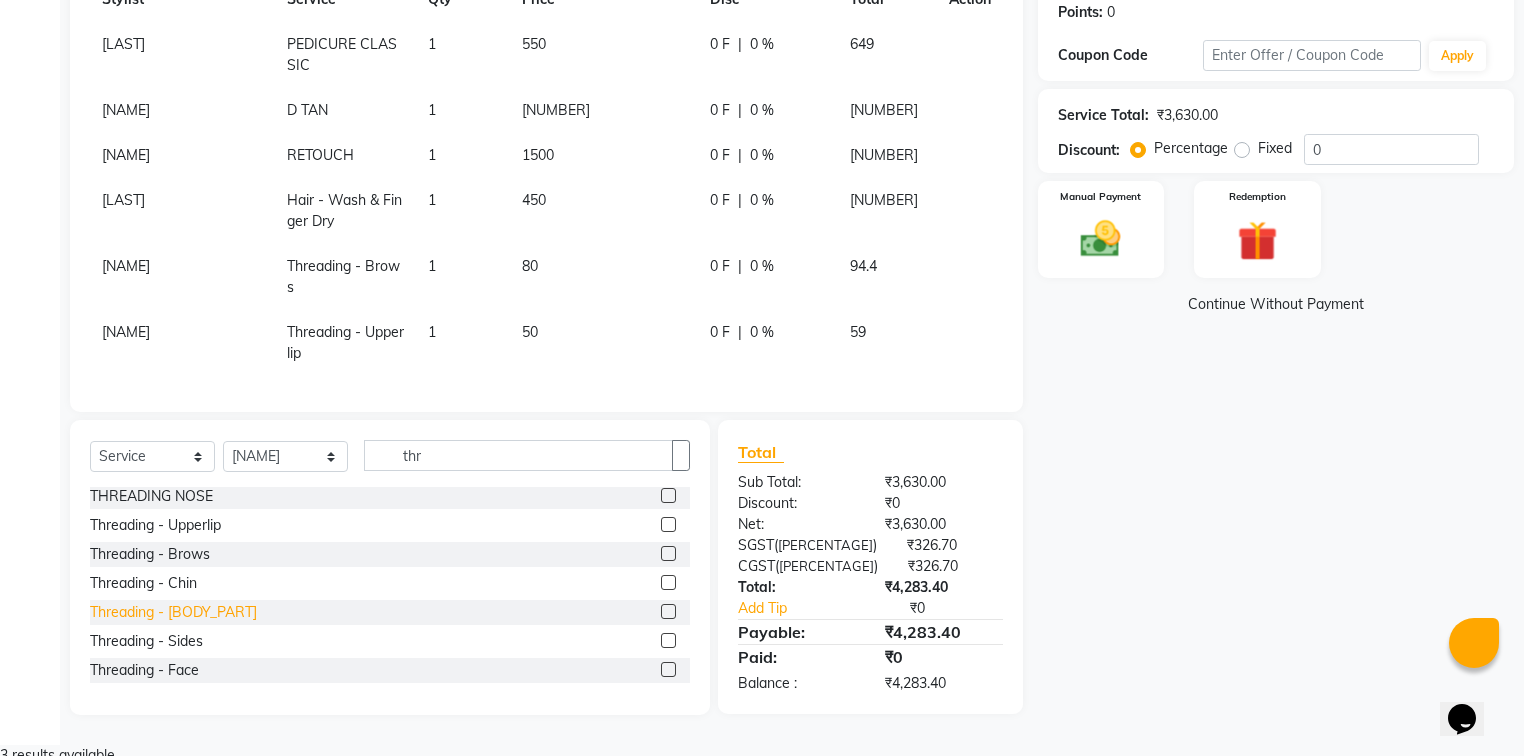 click on "Threading - [BODY_PART]" at bounding box center [151, 496] 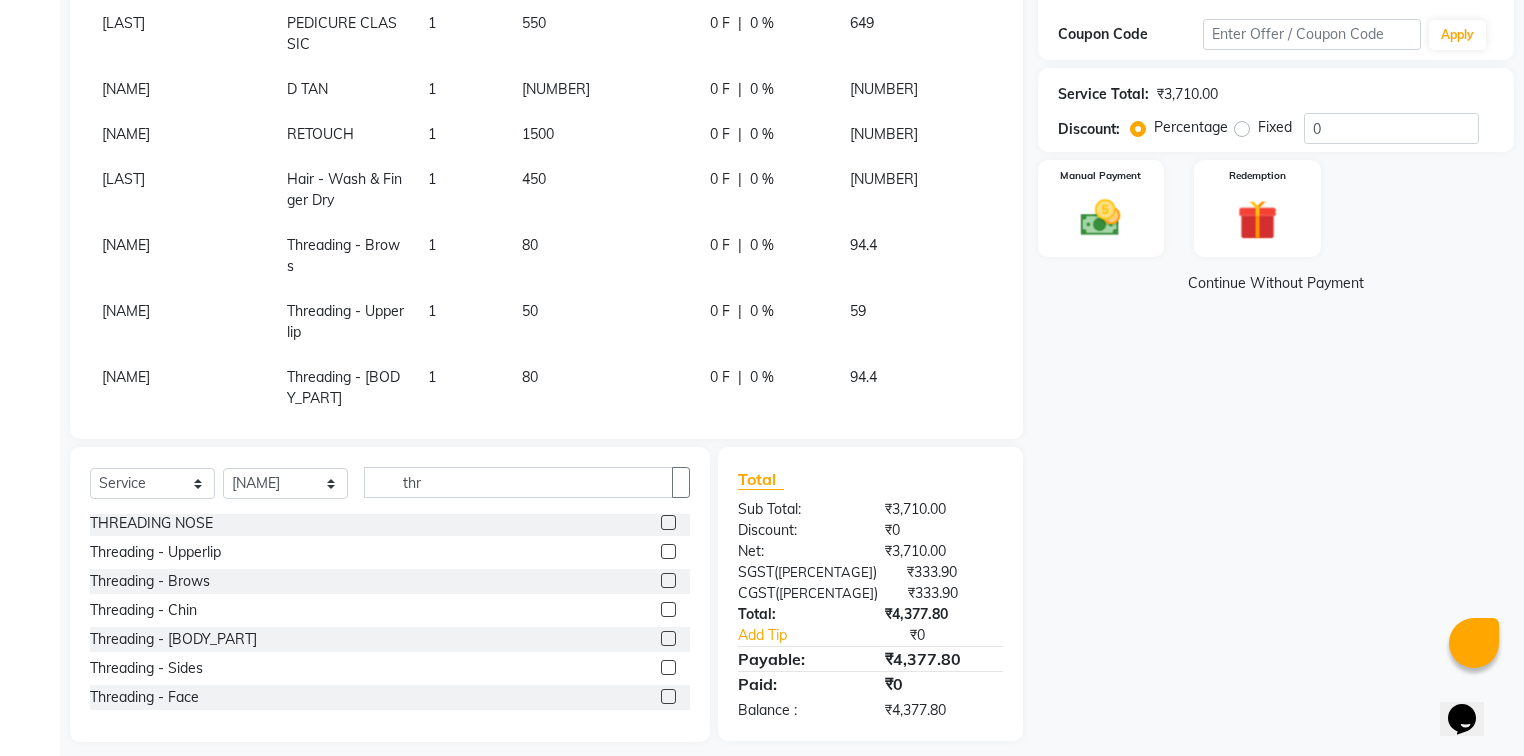 scroll, scrollTop: 345, scrollLeft: 0, axis: vertical 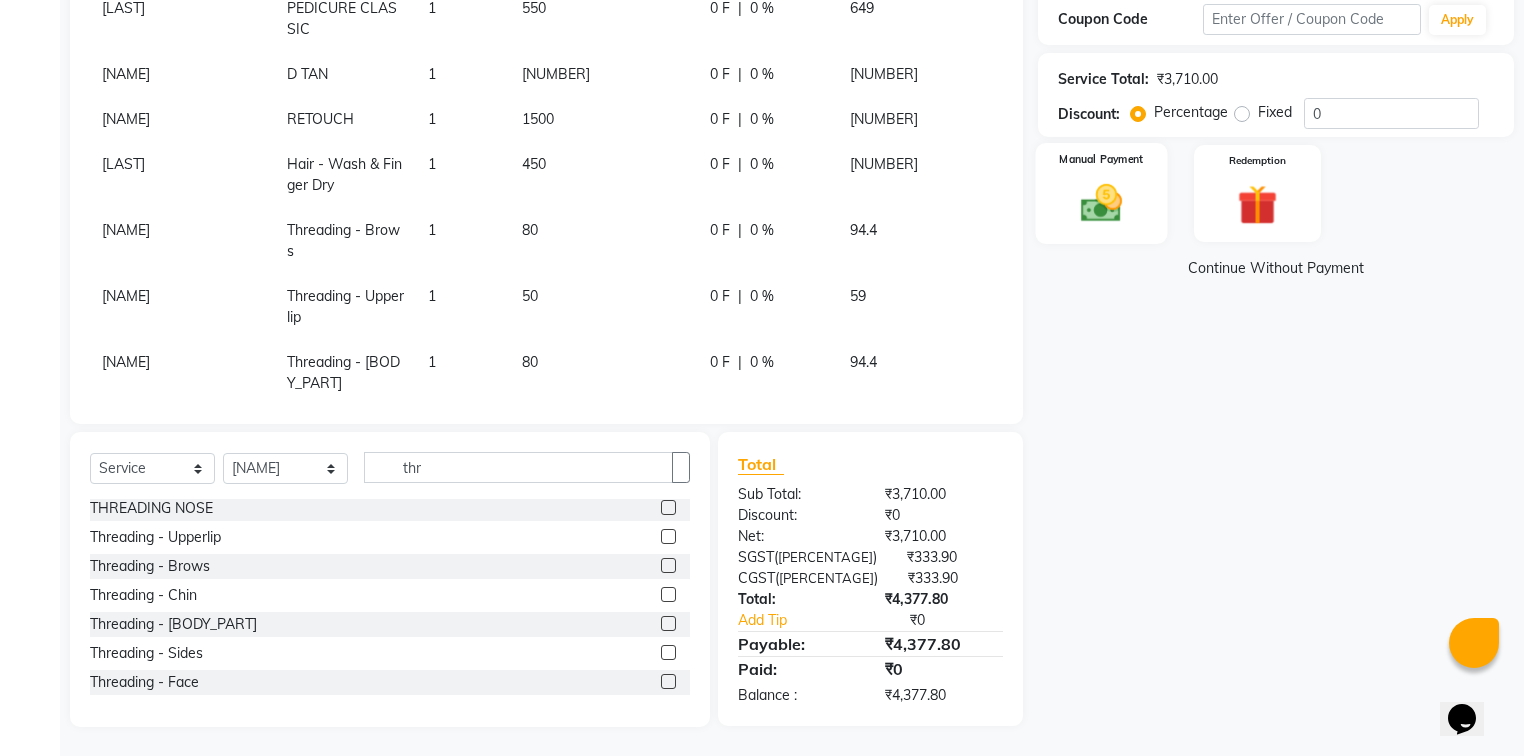 click at bounding box center (1101, 203) 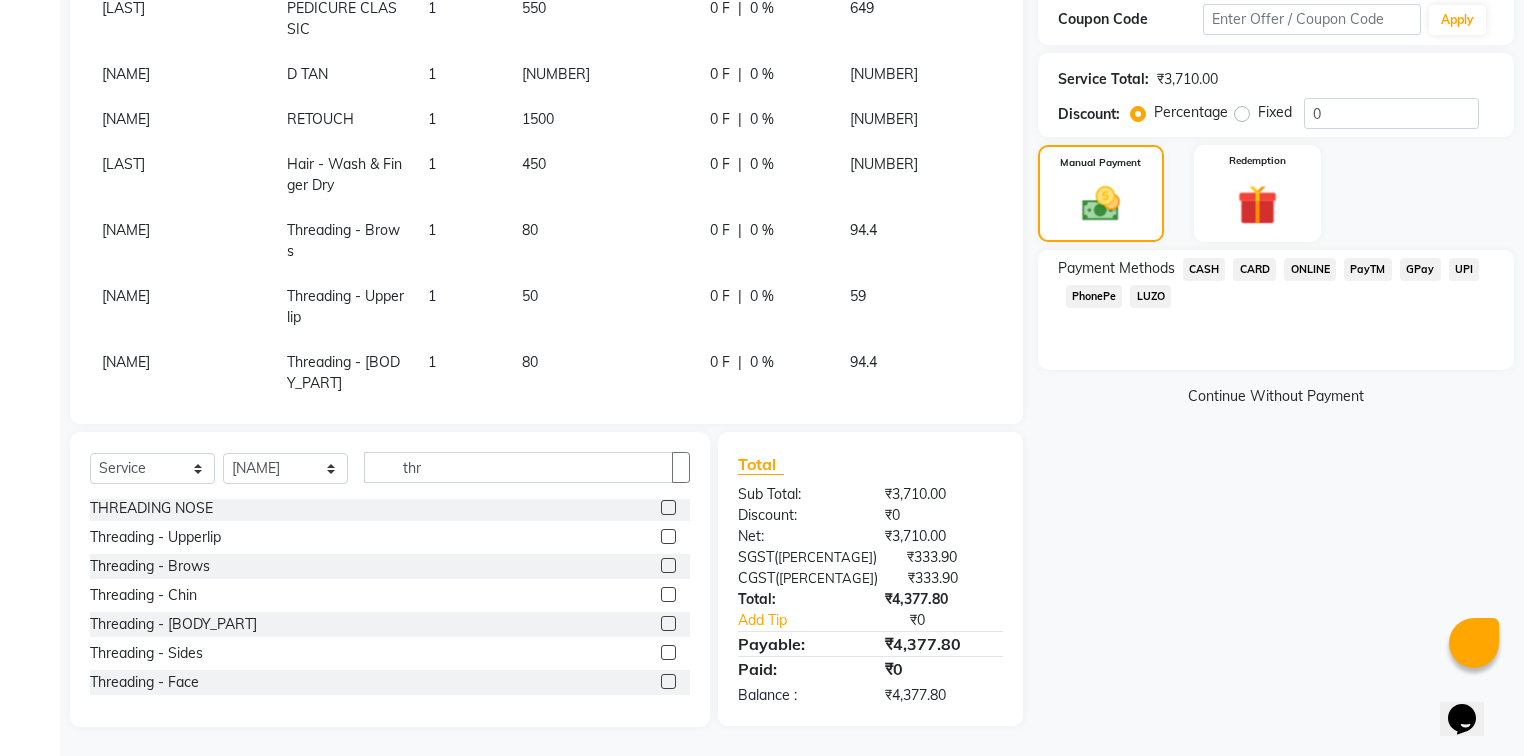 click on "GPay" at bounding box center (1204, 269) 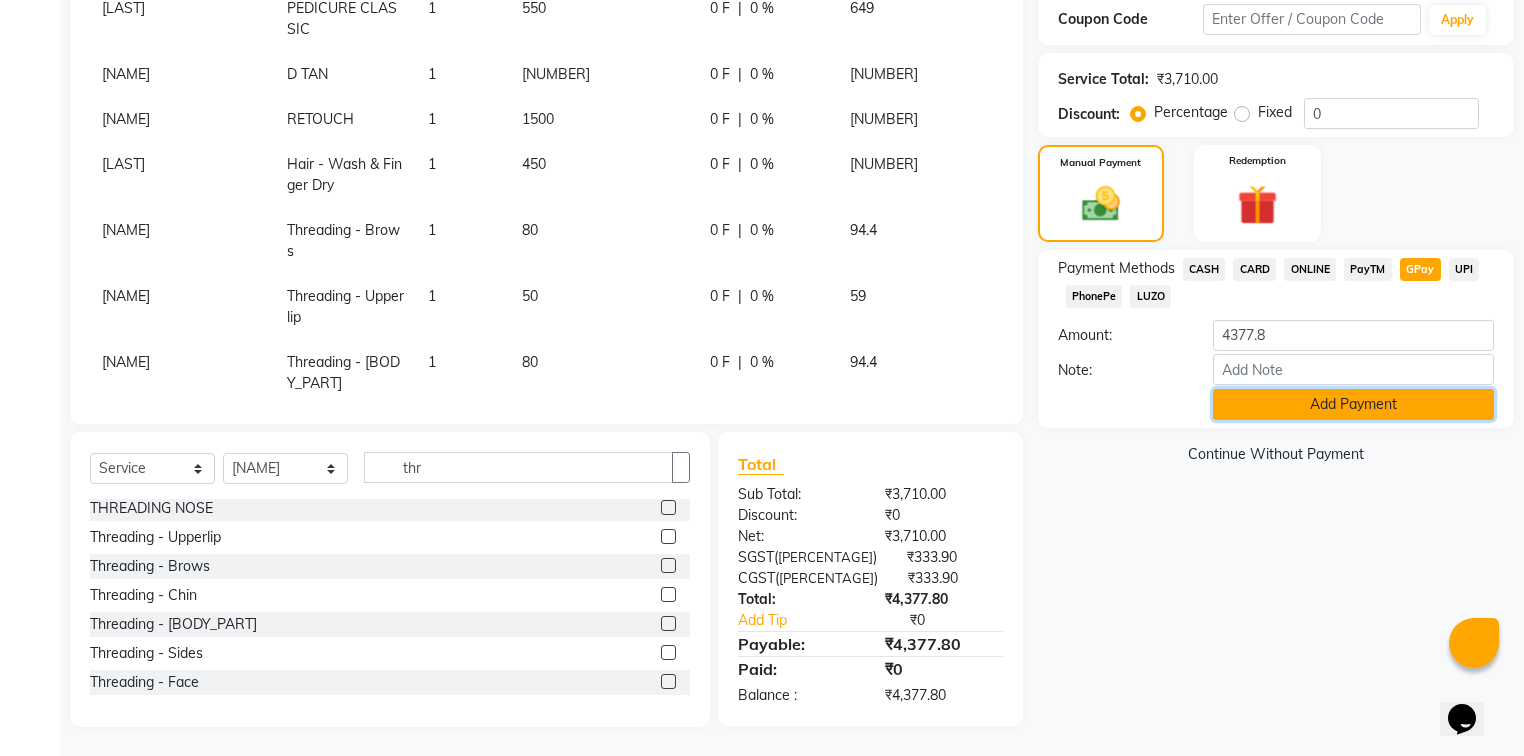 click on "Add Payment" at bounding box center [1353, 404] 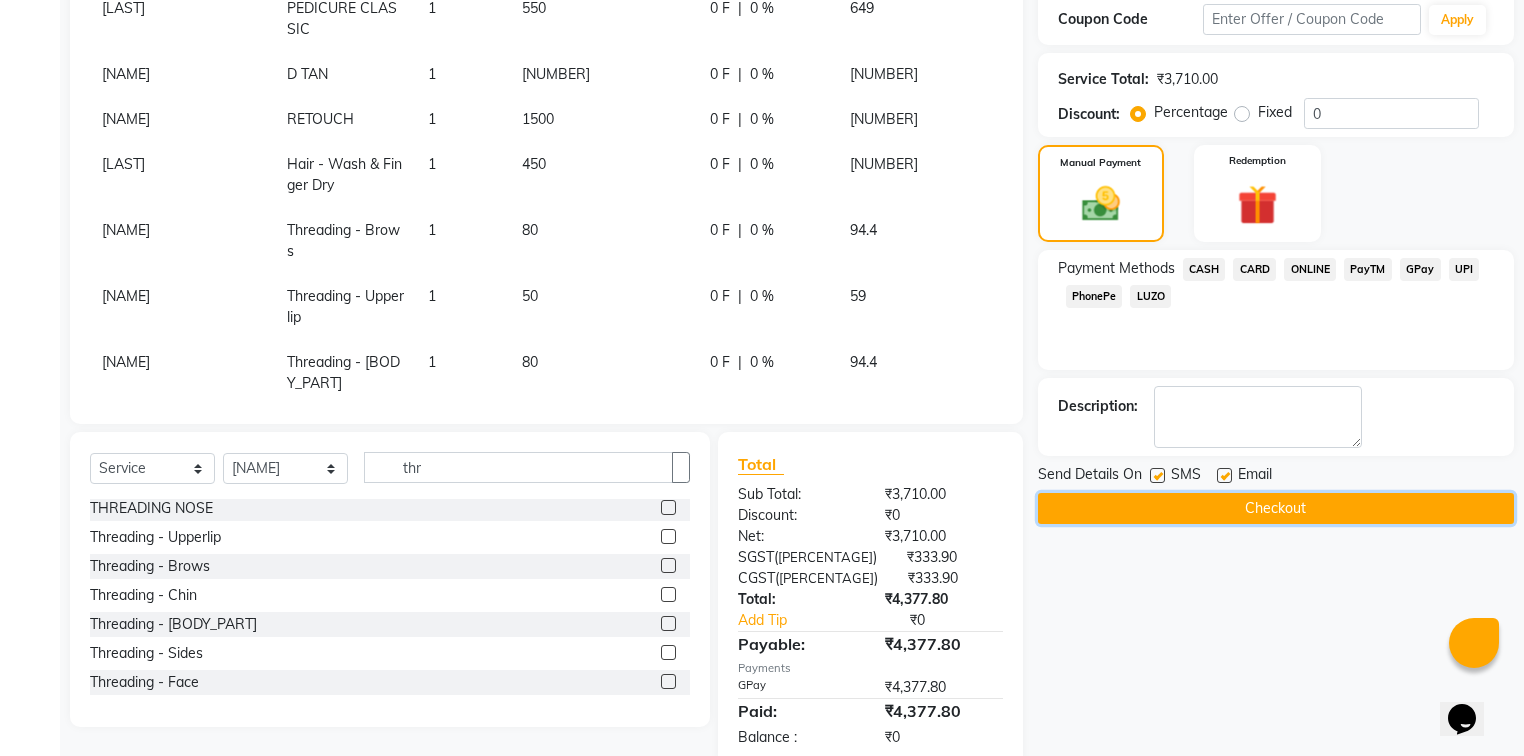 click on "Checkout" at bounding box center (1276, 508) 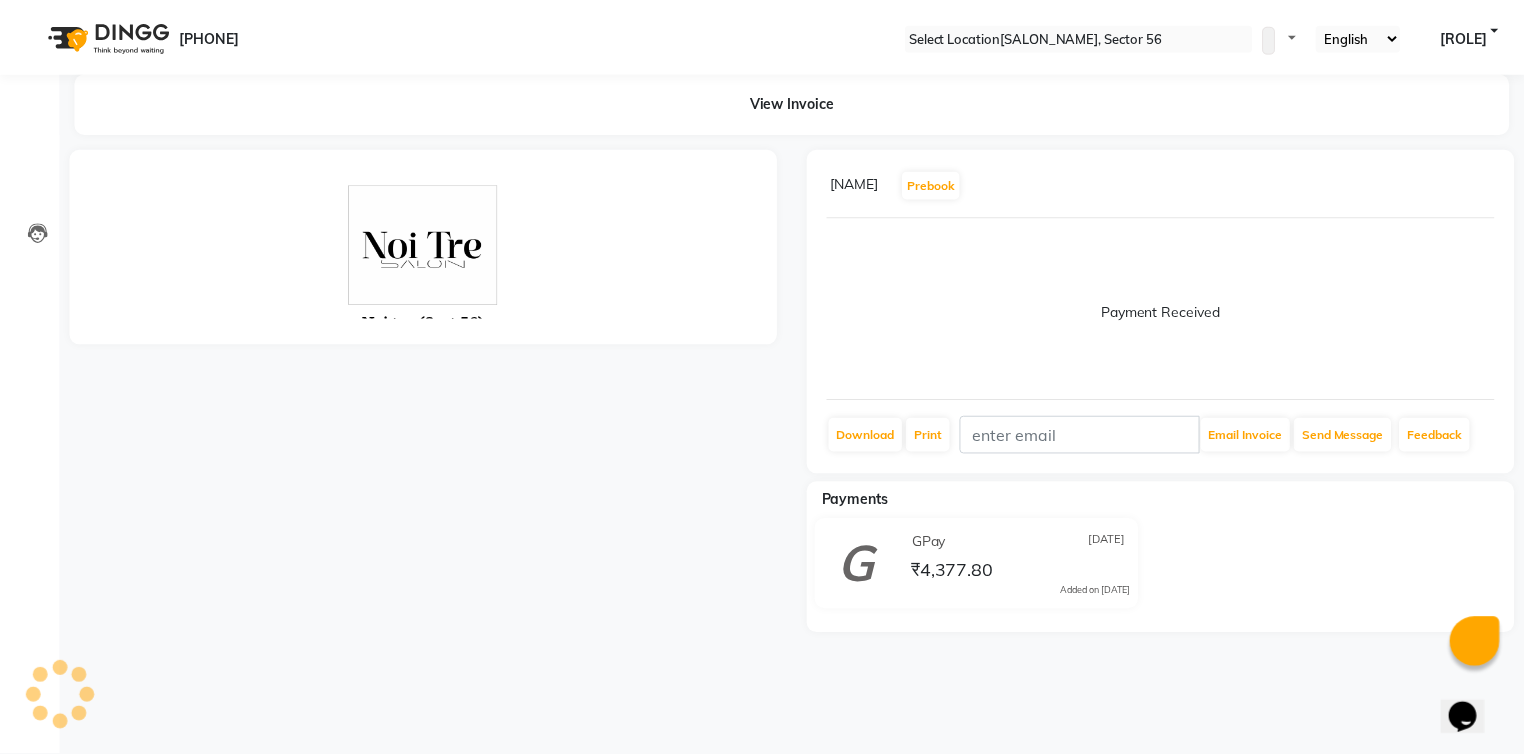 scroll, scrollTop: 0, scrollLeft: 0, axis: both 